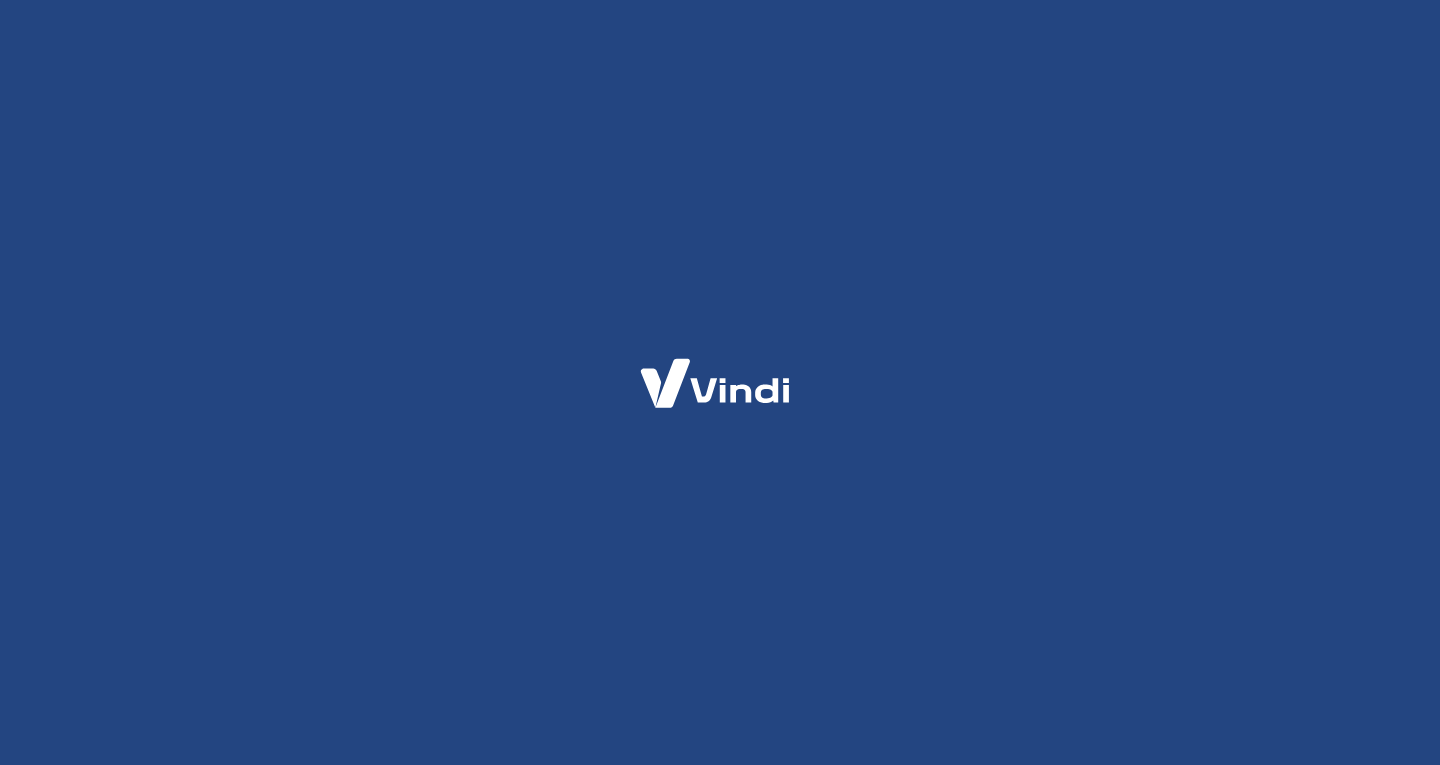 scroll, scrollTop: 0, scrollLeft: 0, axis: both 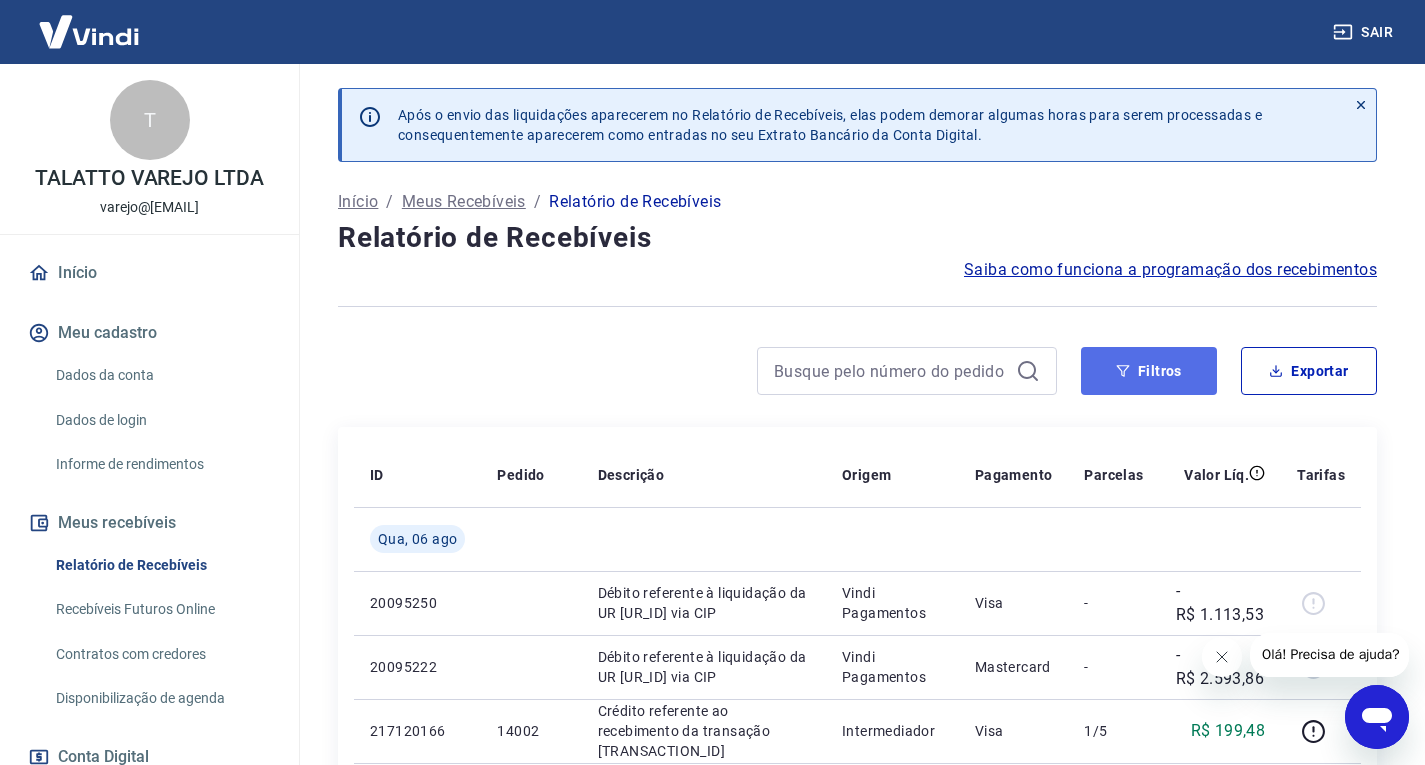 drag, startPoint x: 1107, startPoint y: 361, endPoint x: 1086, endPoint y: 367, distance: 21.84033 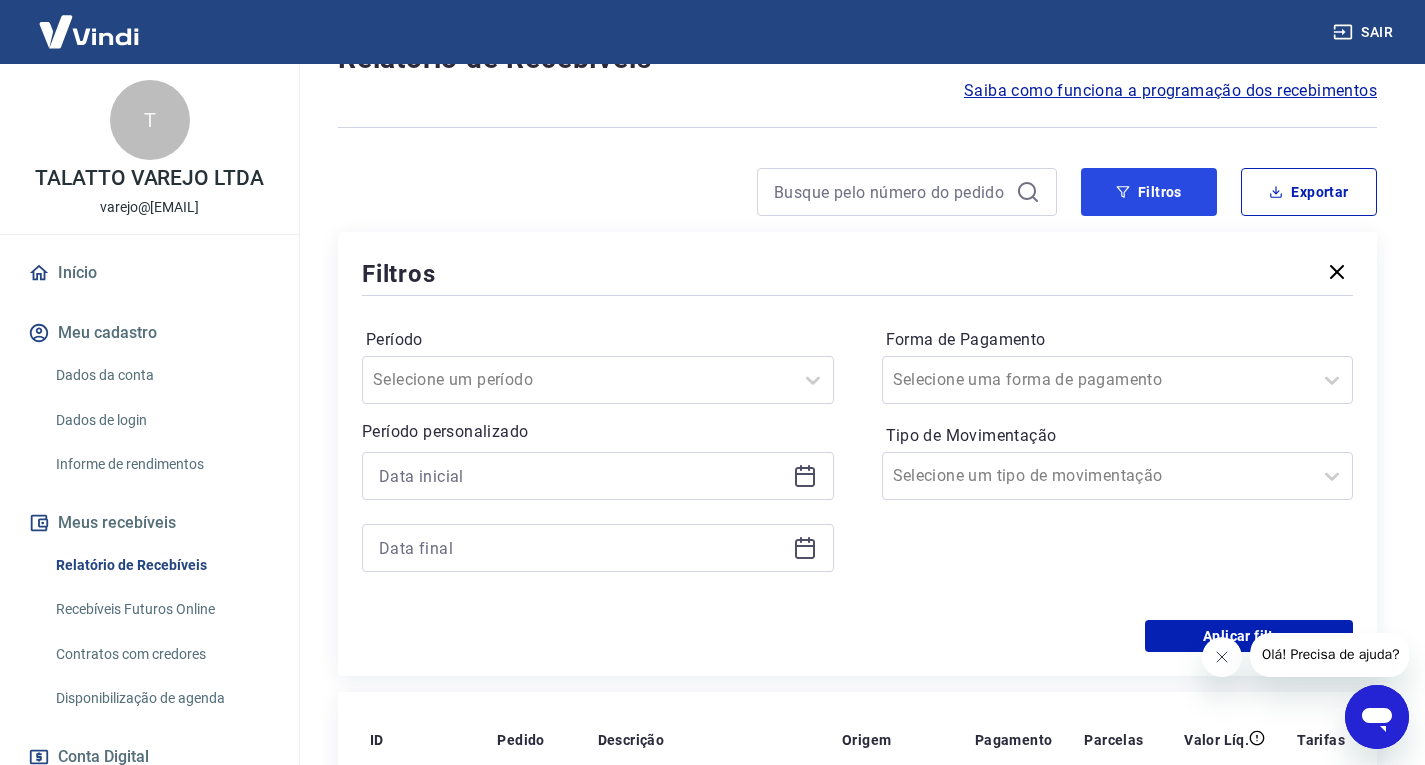 scroll, scrollTop: 200, scrollLeft: 0, axis: vertical 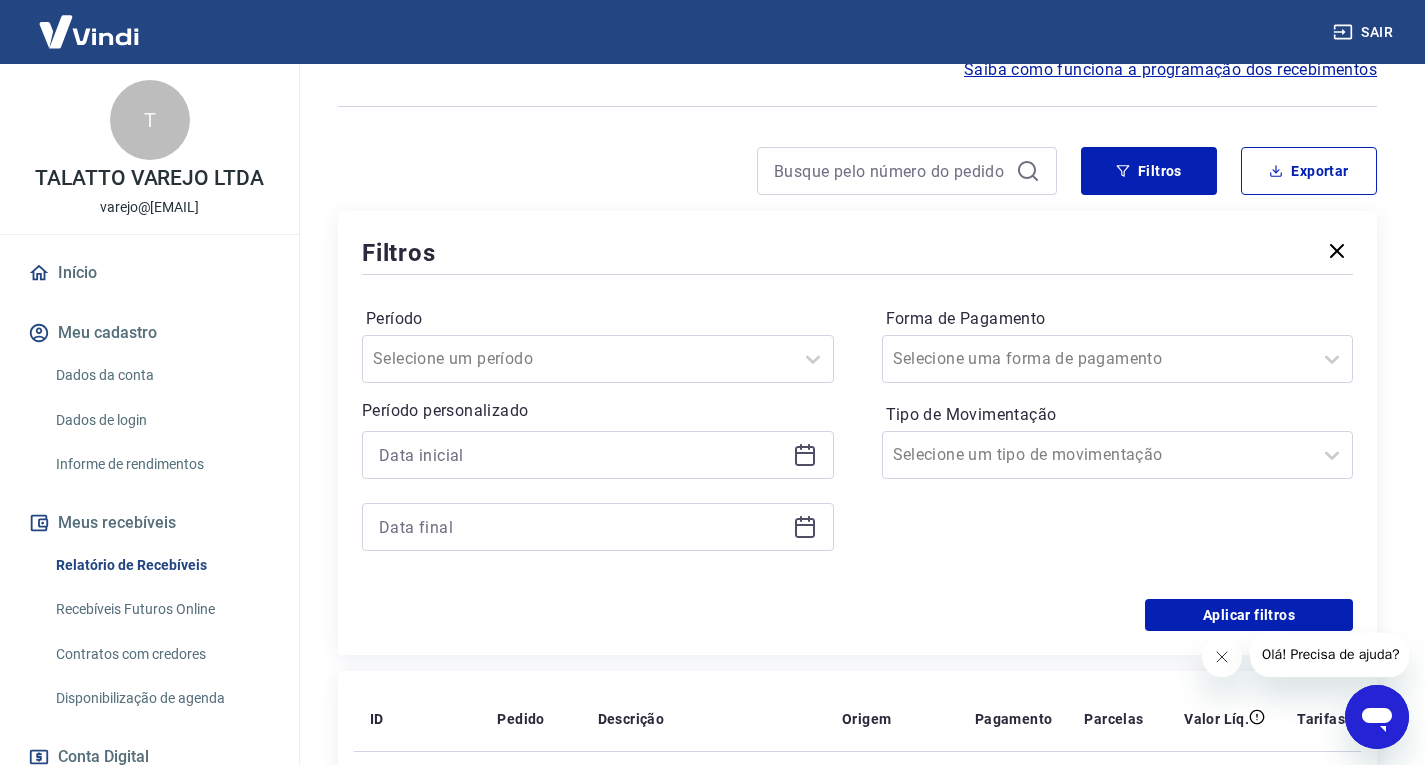 click 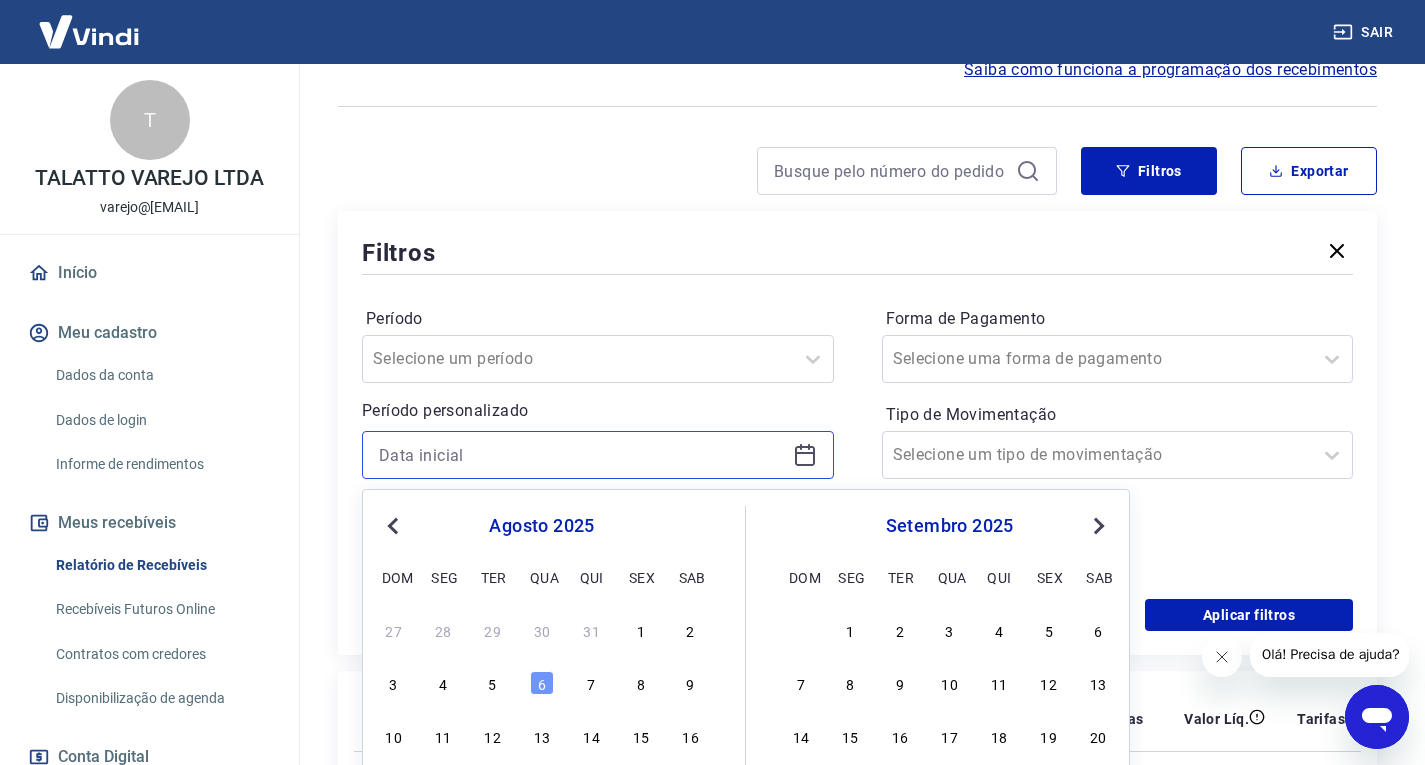 scroll, scrollTop: 400, scrollLeft: 0, axis: vertical 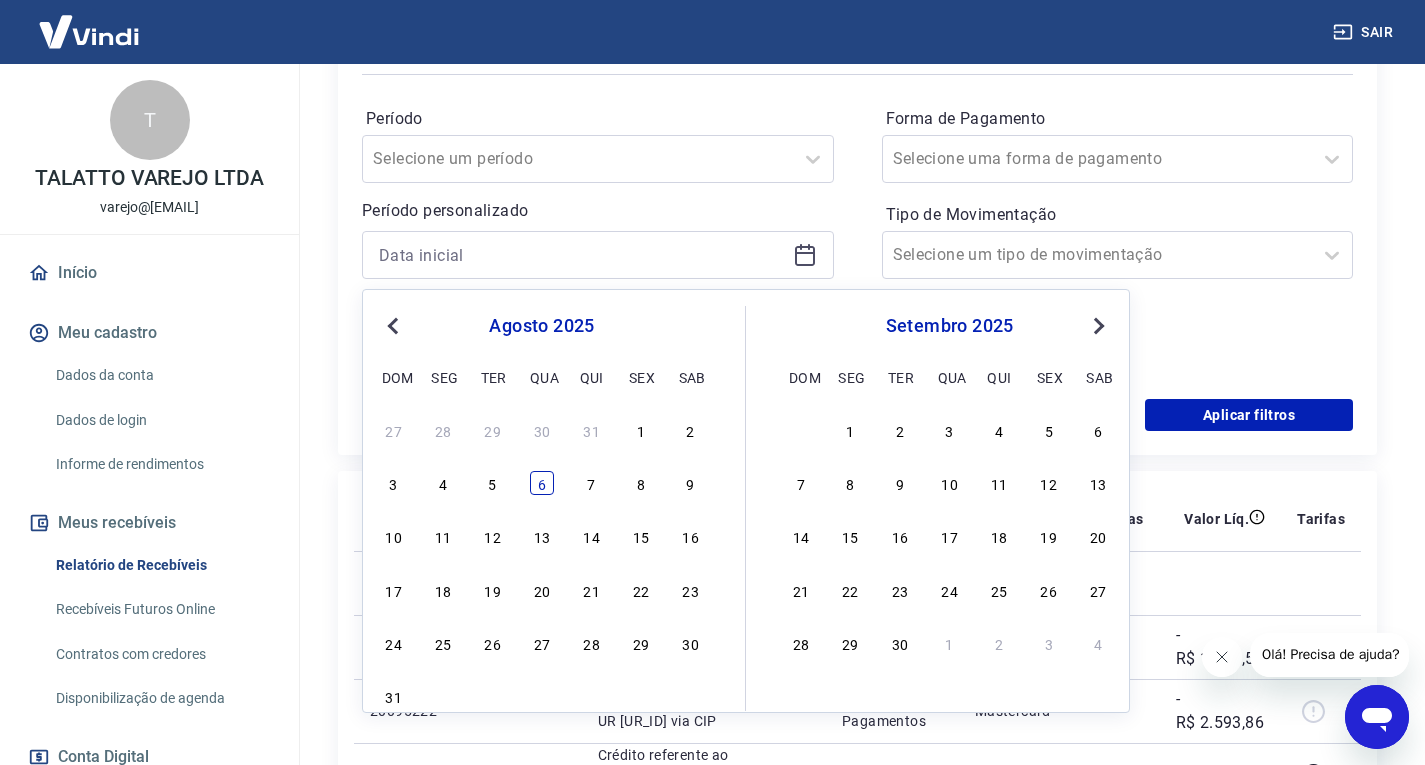 click on "6" at bounding box center (542, 483) 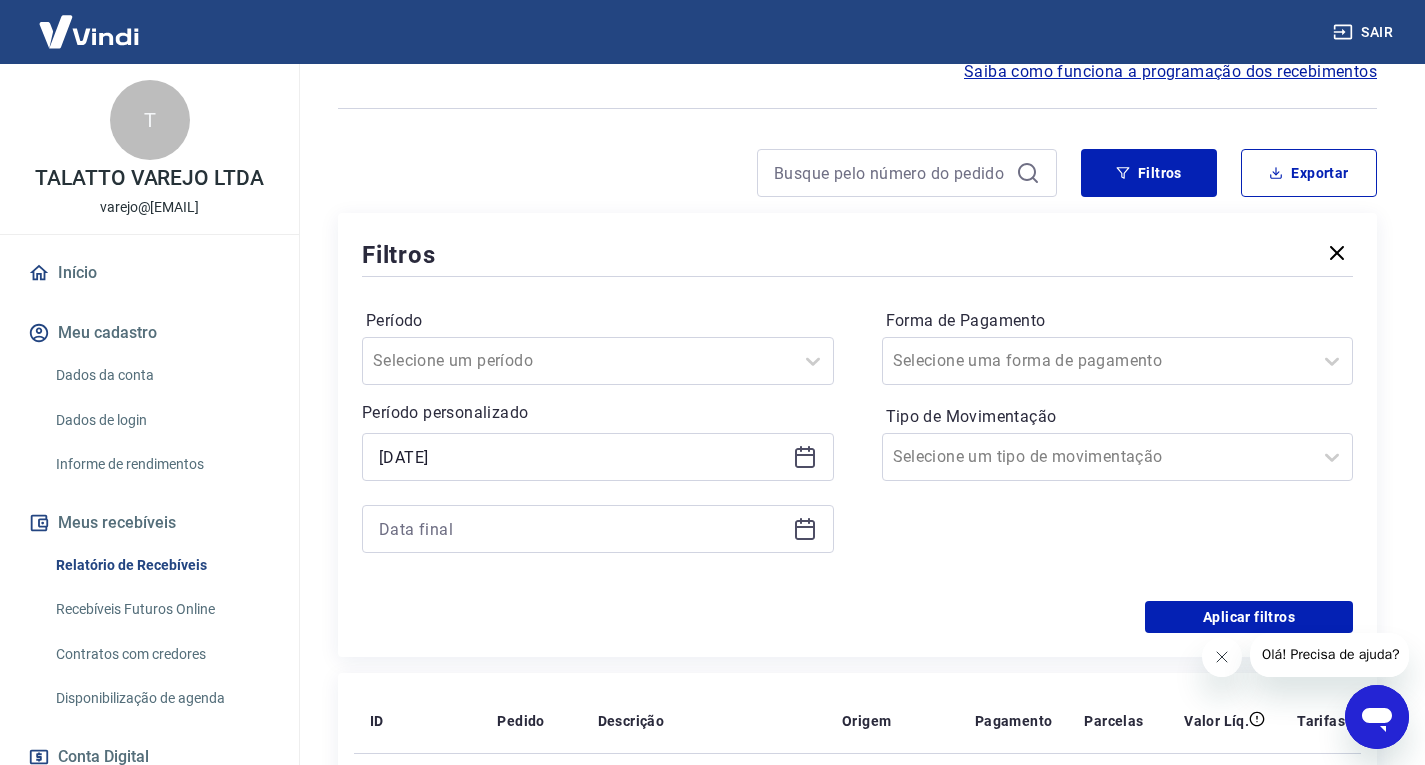 scroll, scrollTop: 200, scrollLeft: 0, axis: vertical 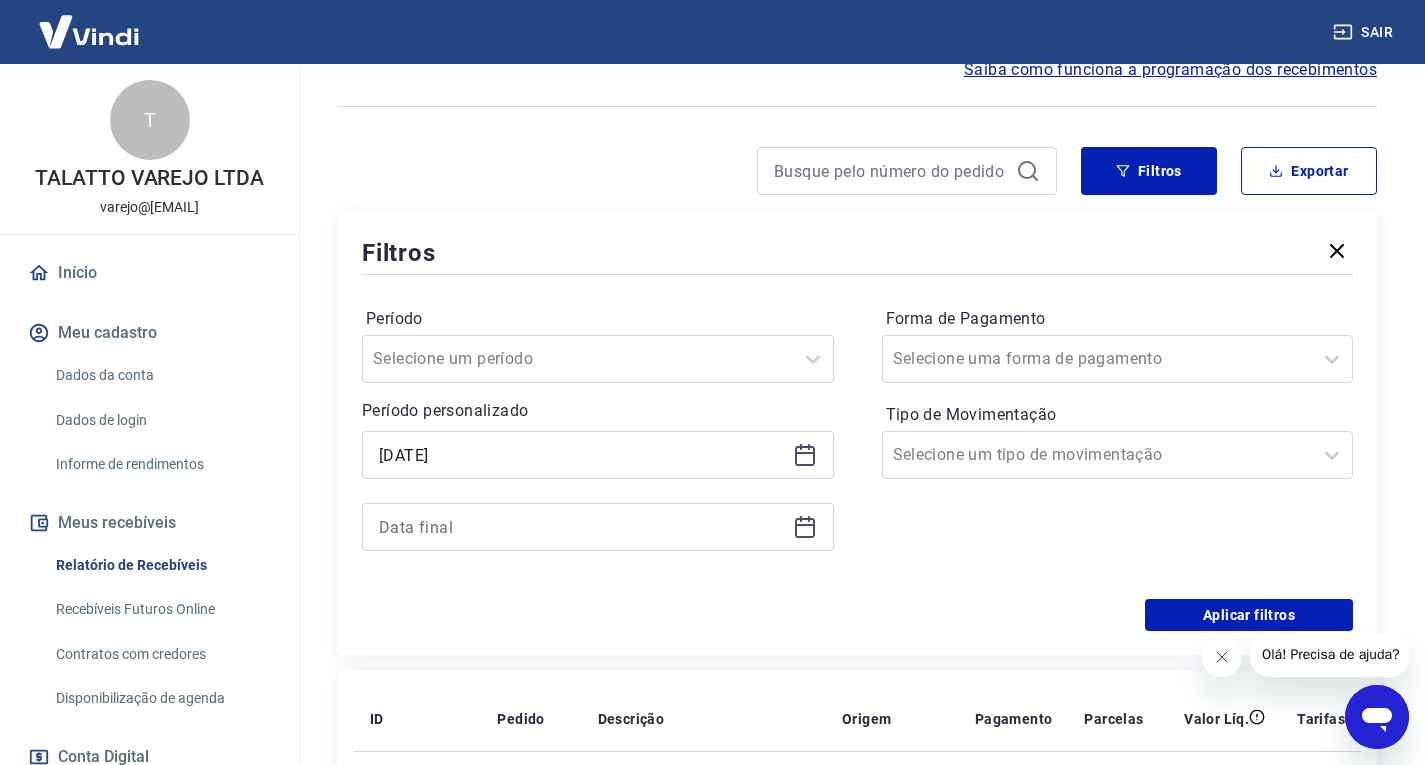 click 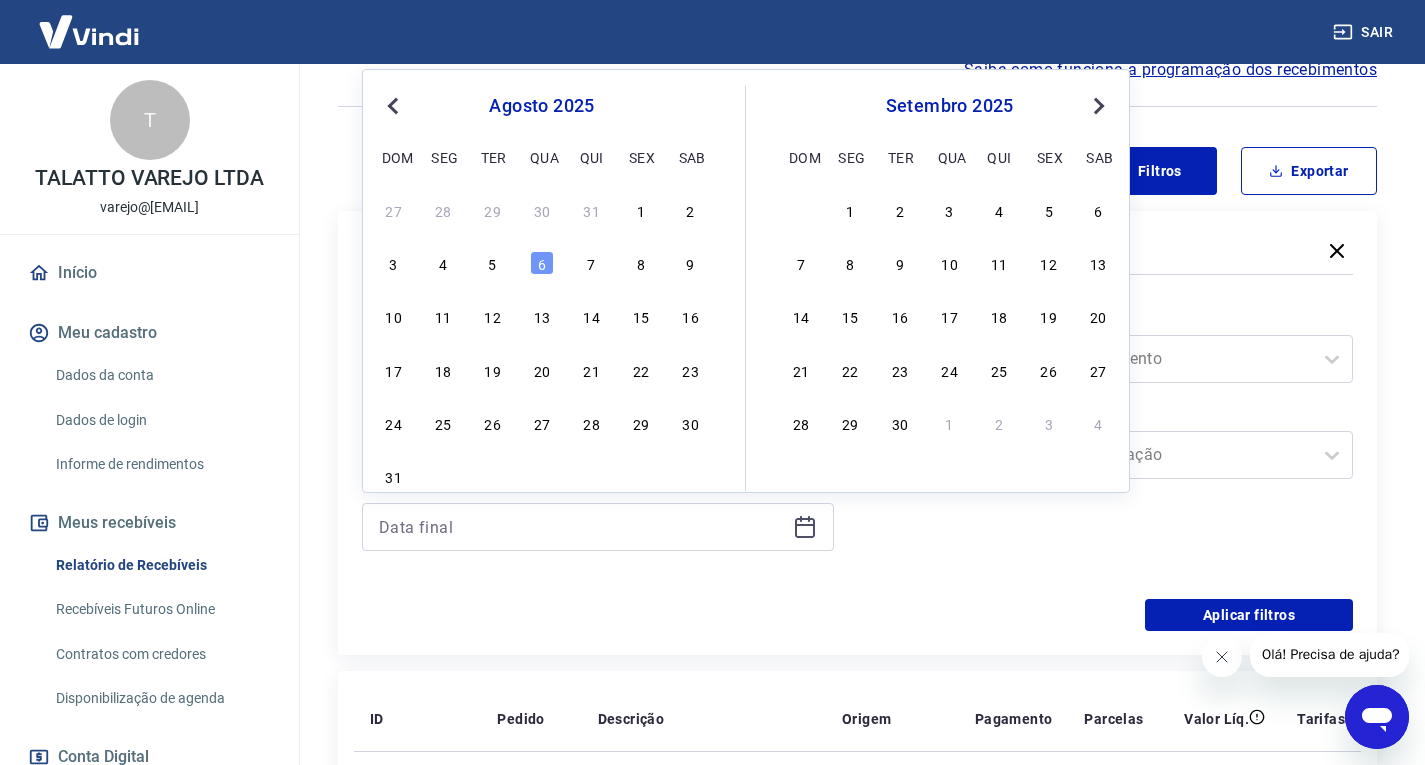 drag, startPoint x: 546, startPoint y: 260, endPoint x: 563, endPoint y: 305, distance: 48.104053 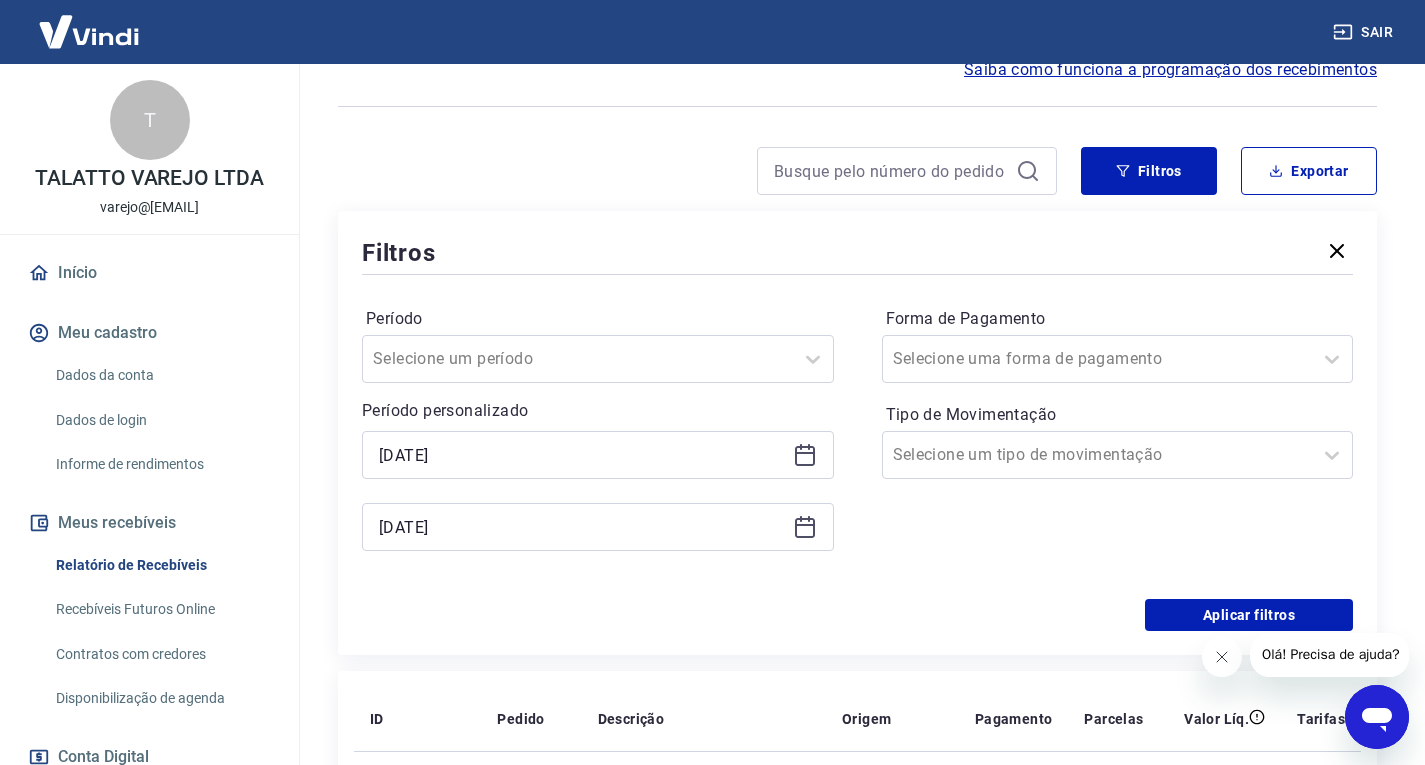 type on "06/08/2025" 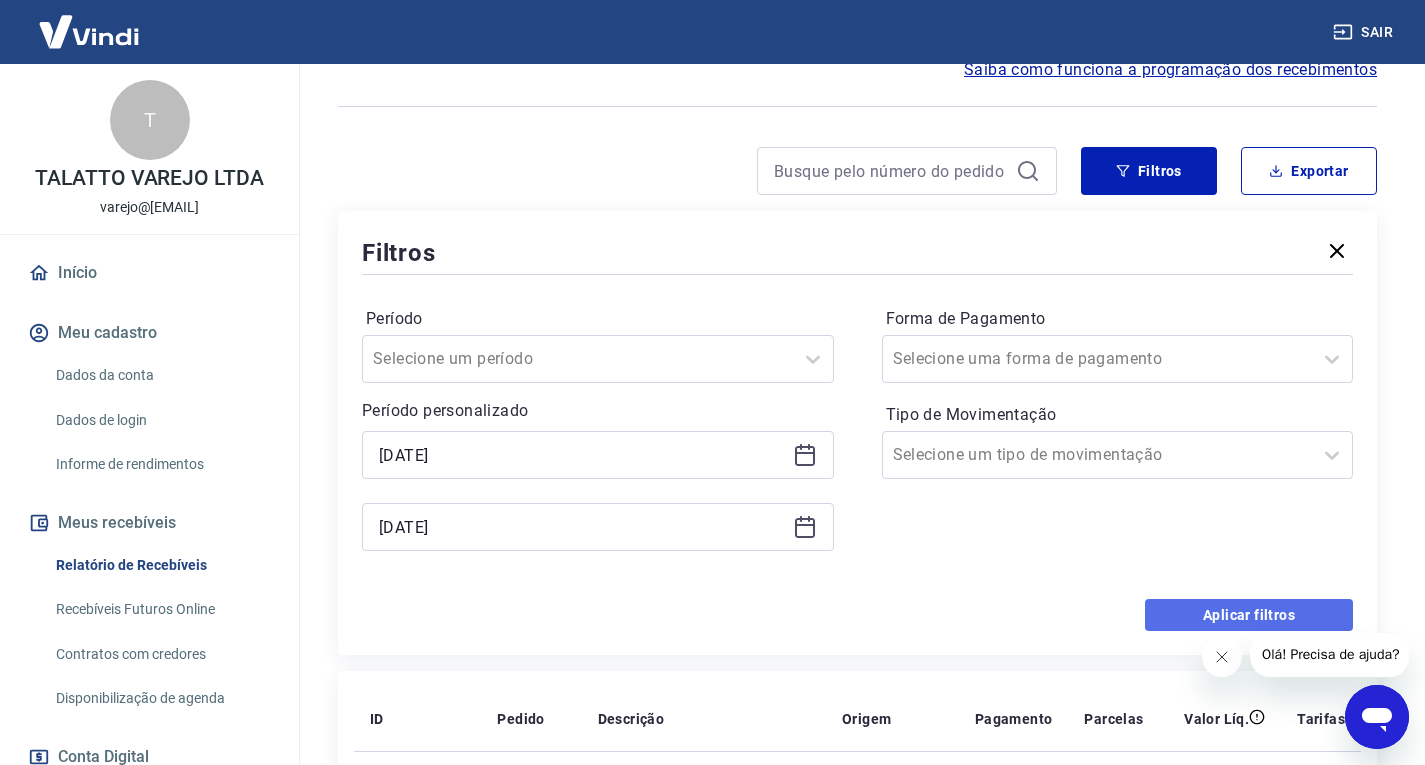 click on "Aplicar filtros" at bounding box center (1249, 615) 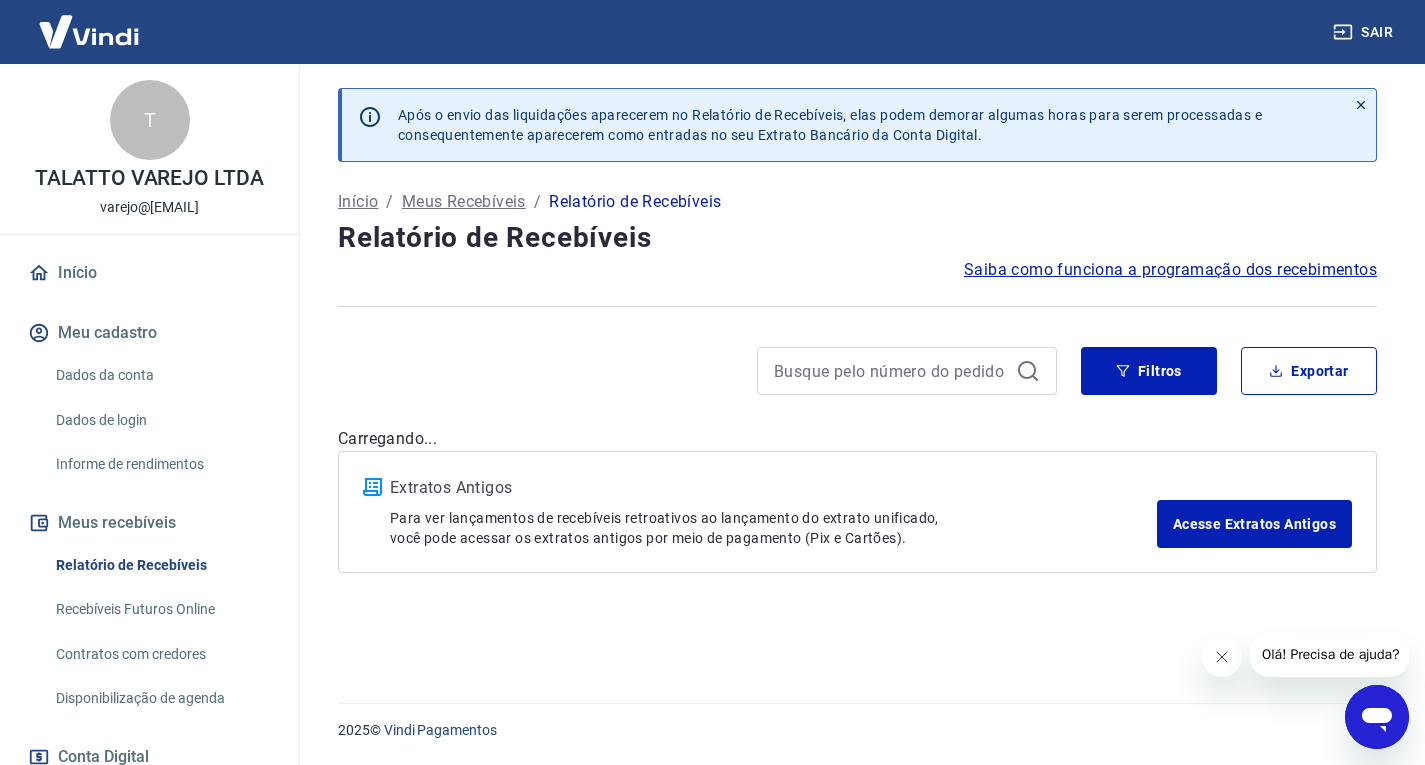scroll, scrollTop: 0, scrollLeft: 0, axis: both 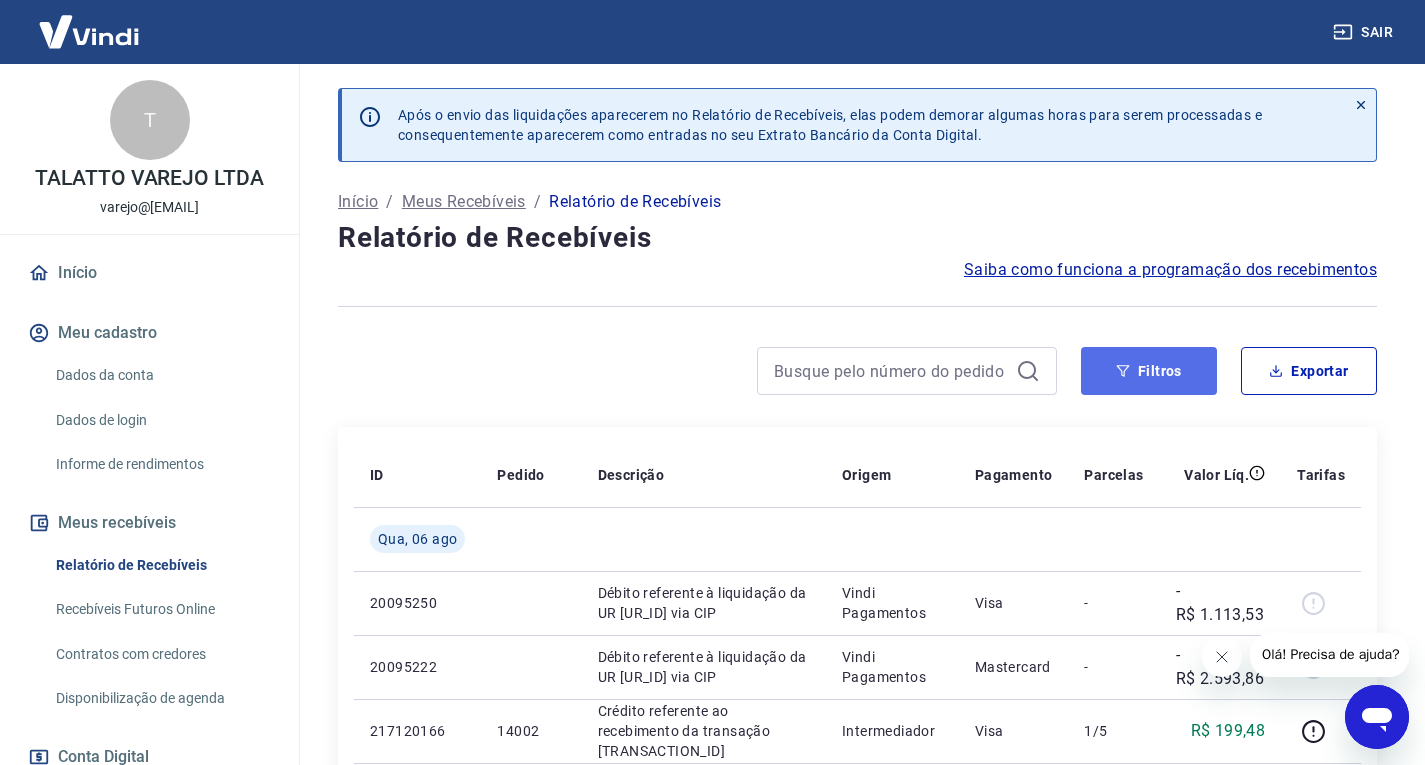 click 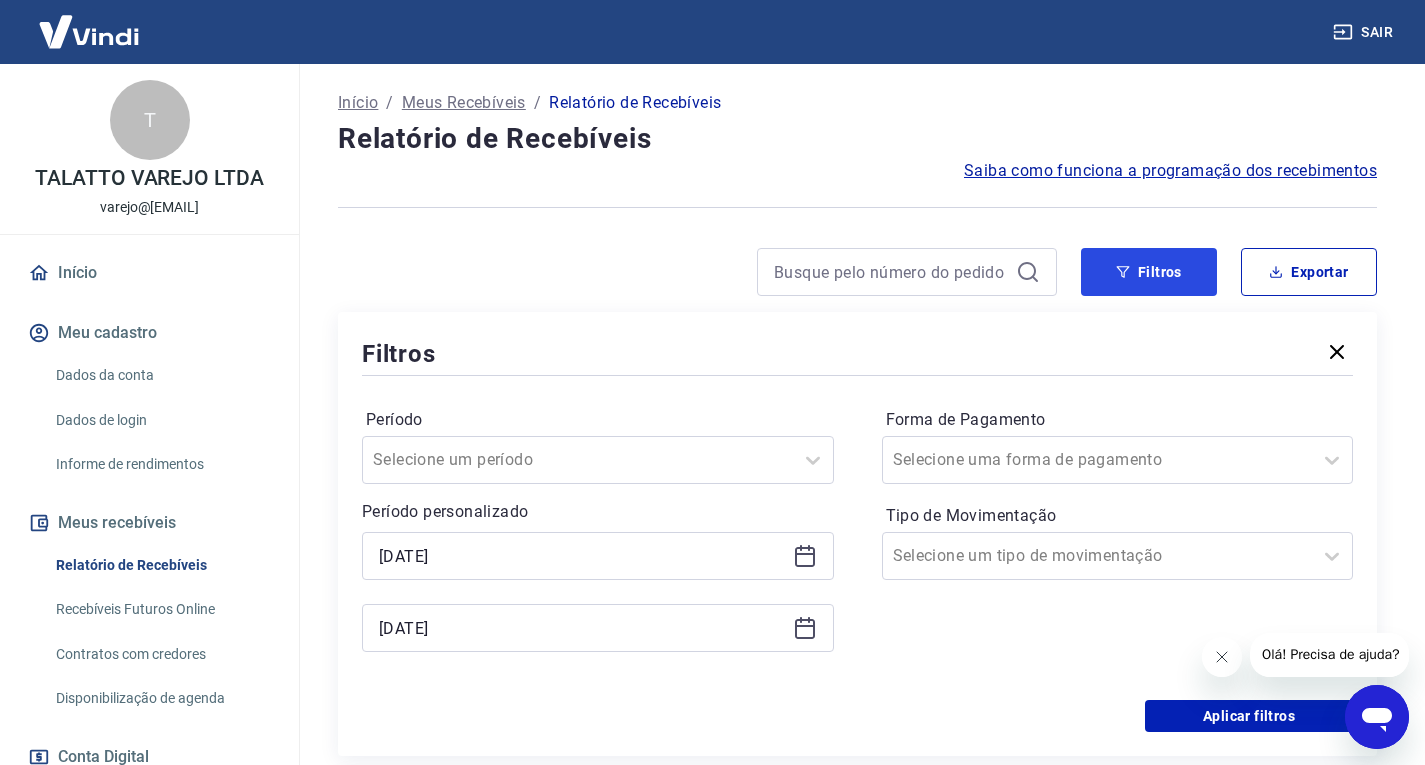 scroll, scrollTop: 100, scrollLeft: 0, axis: vertical 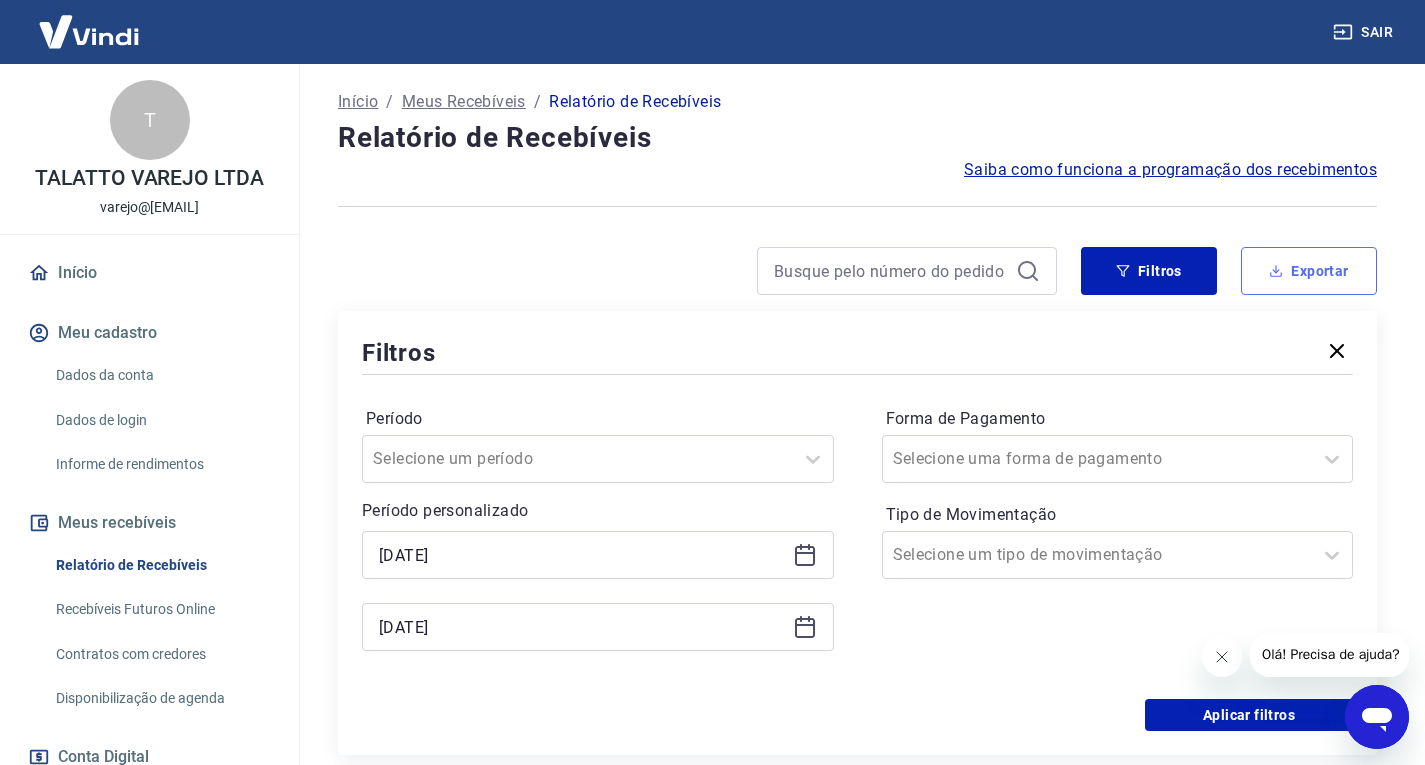 click on "Exportar" at bounding box center [1309, 271] 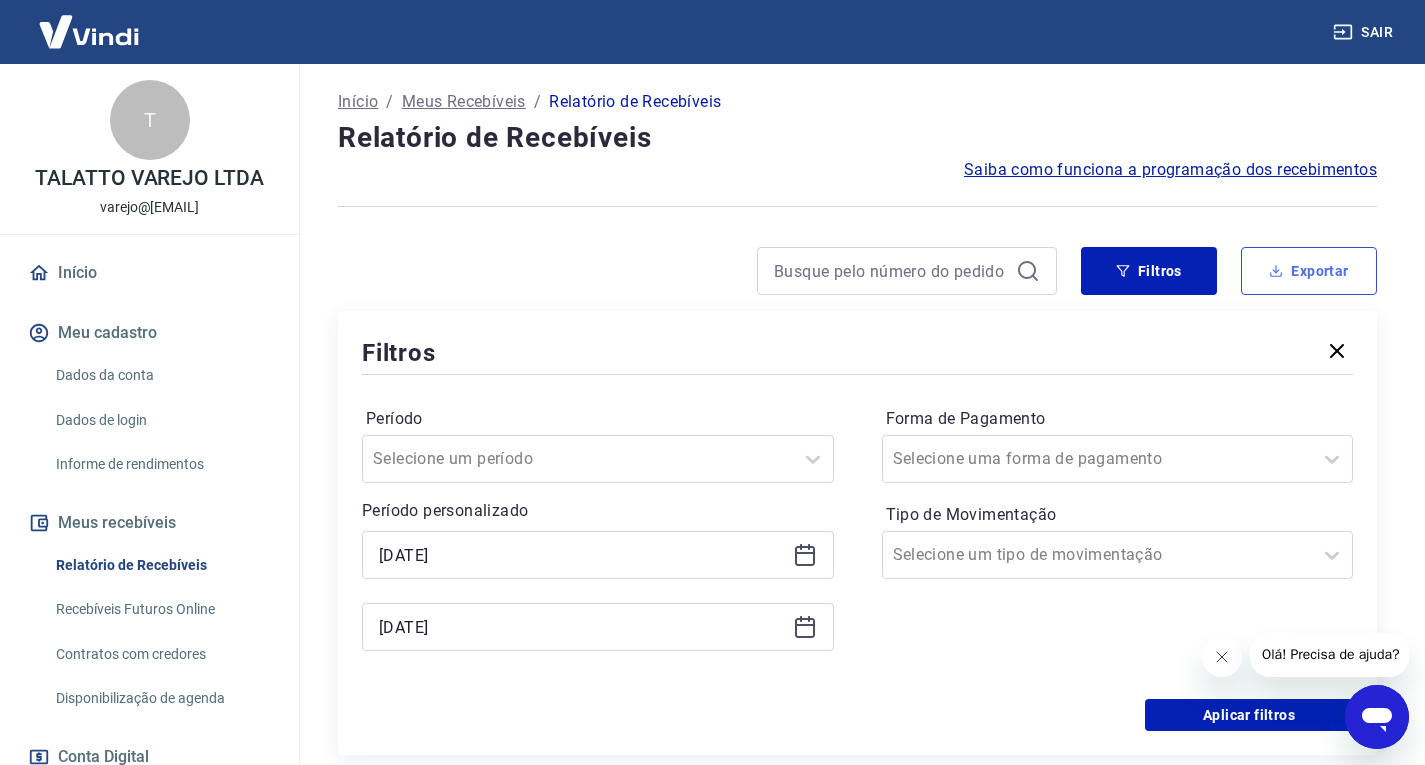 type on "06/08/2025" 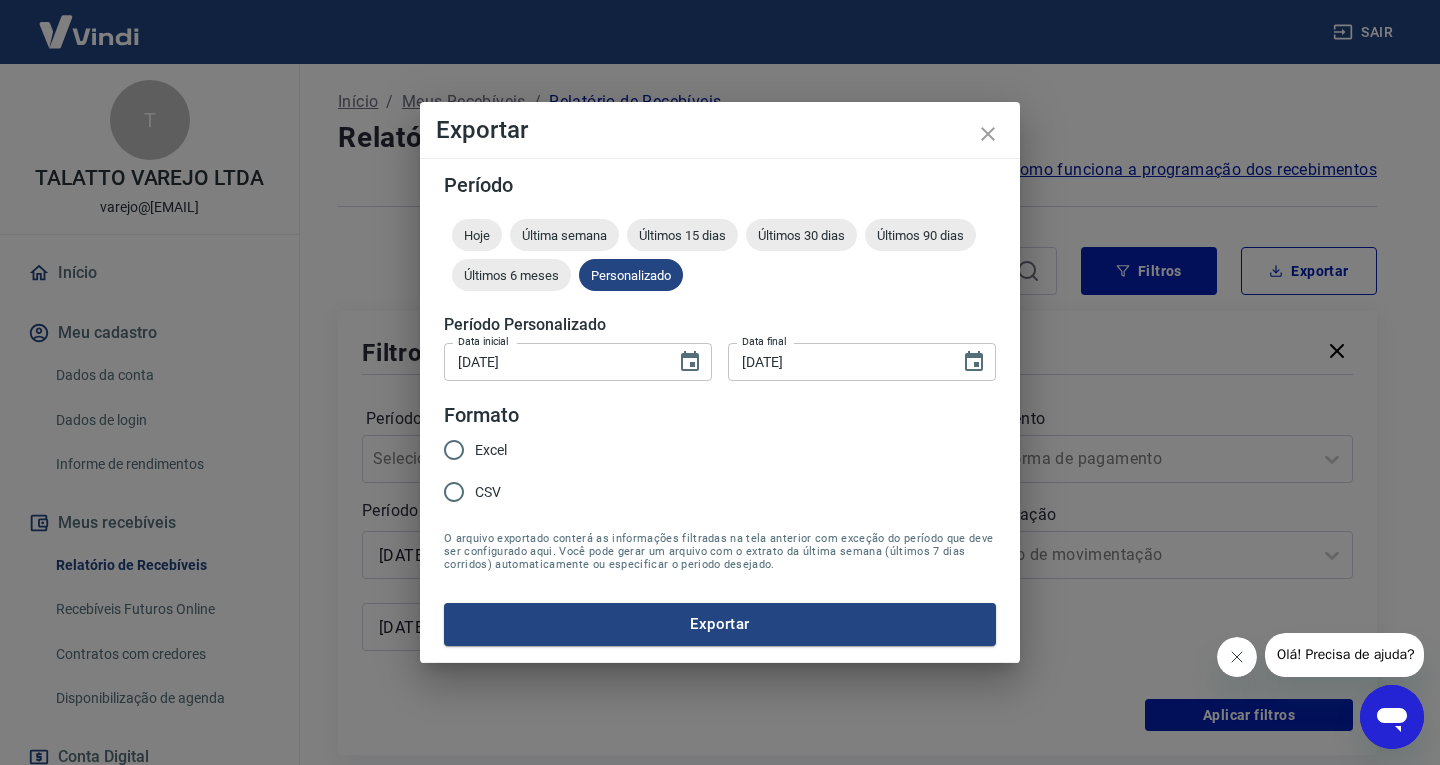 click on "Excel" at bounding box center (491, 450) 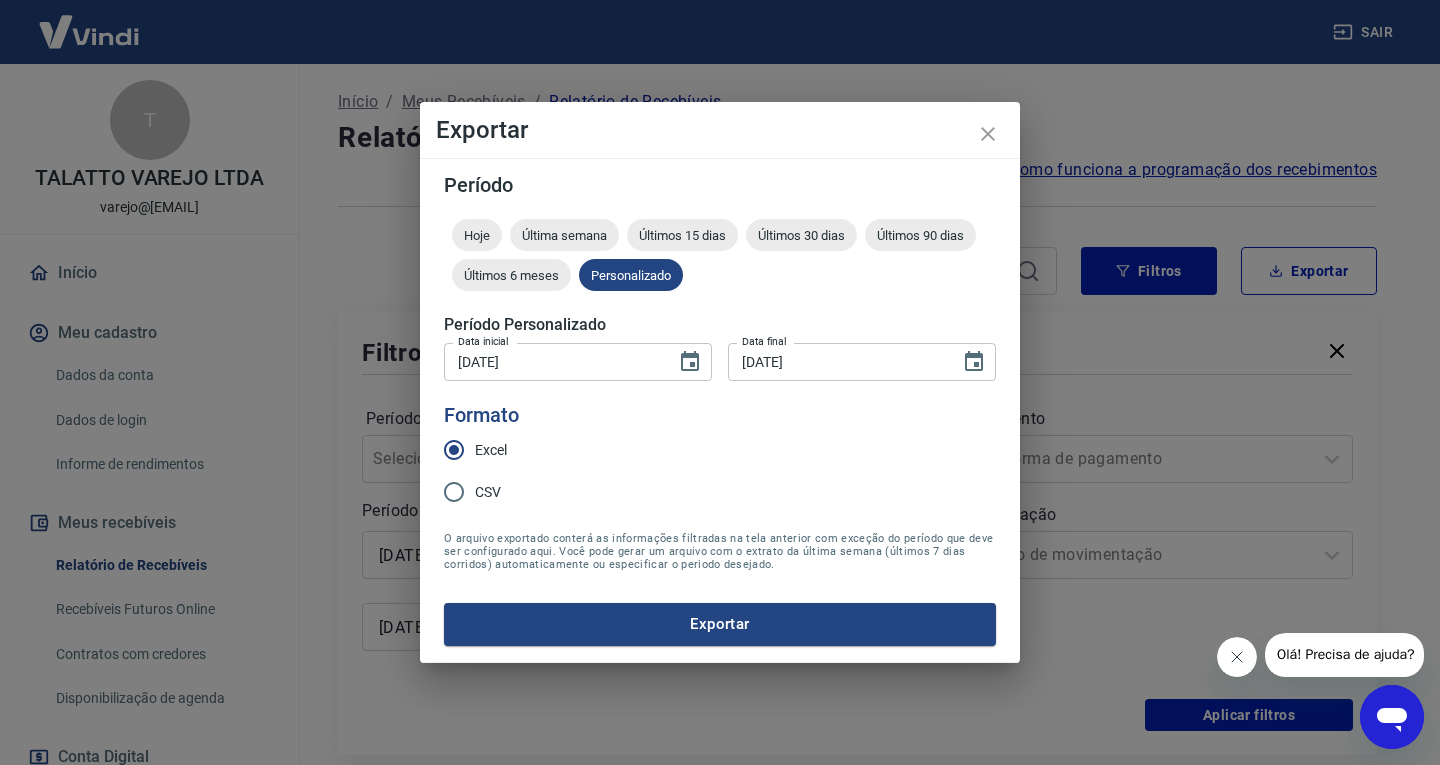click on "Exportar" at bounding box center (720, 624) 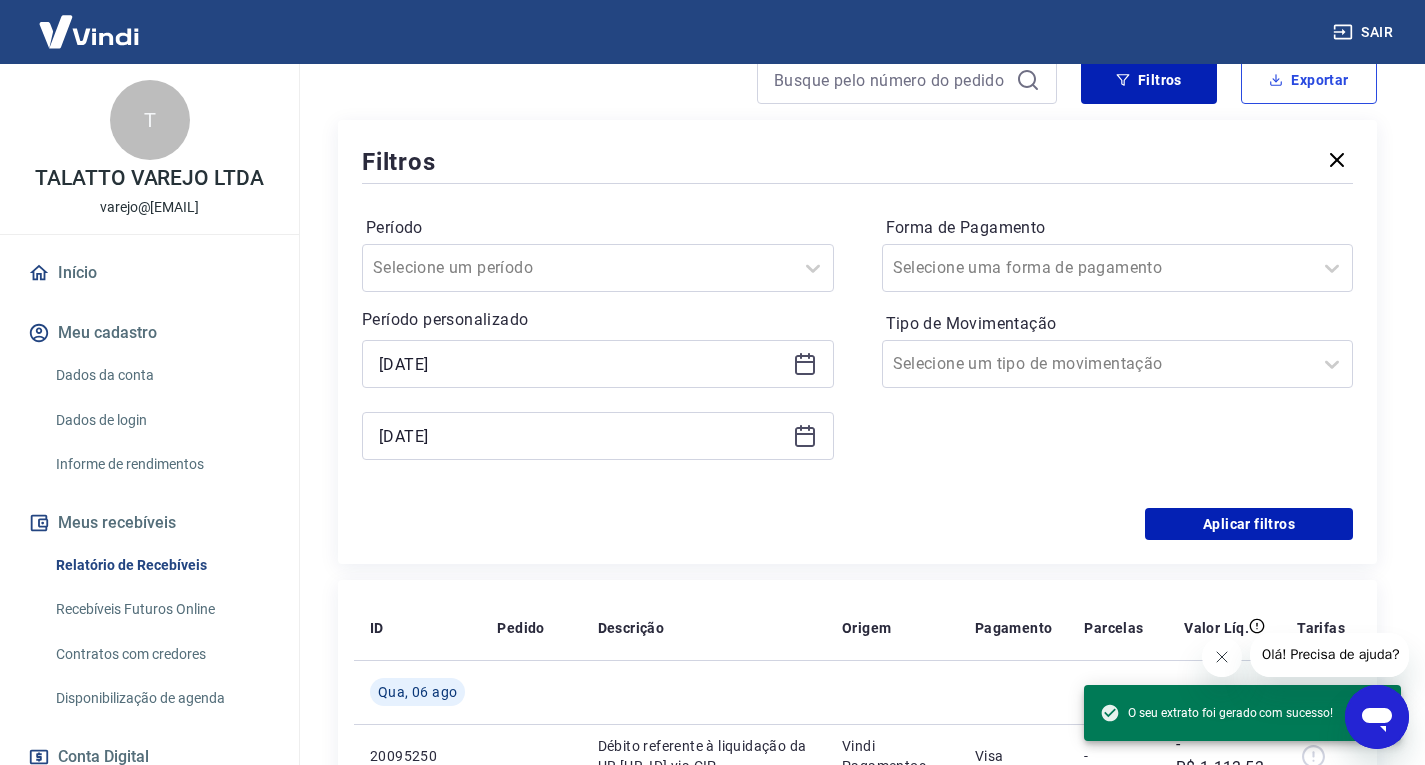 scroll, scrollTop: 300, scrollLeft: 0, axis: vertical 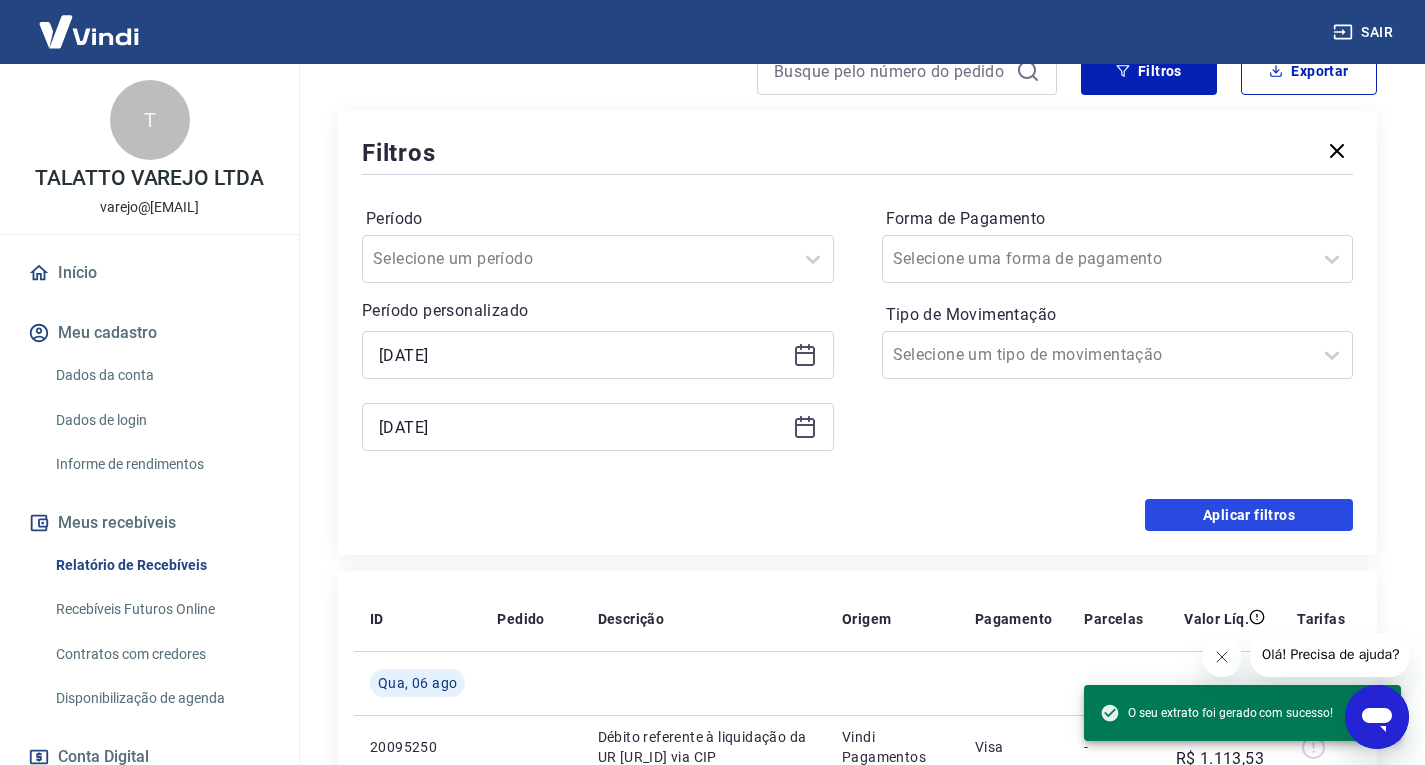 click on "Aplicar filtros" at bounding box center [1249, 515] 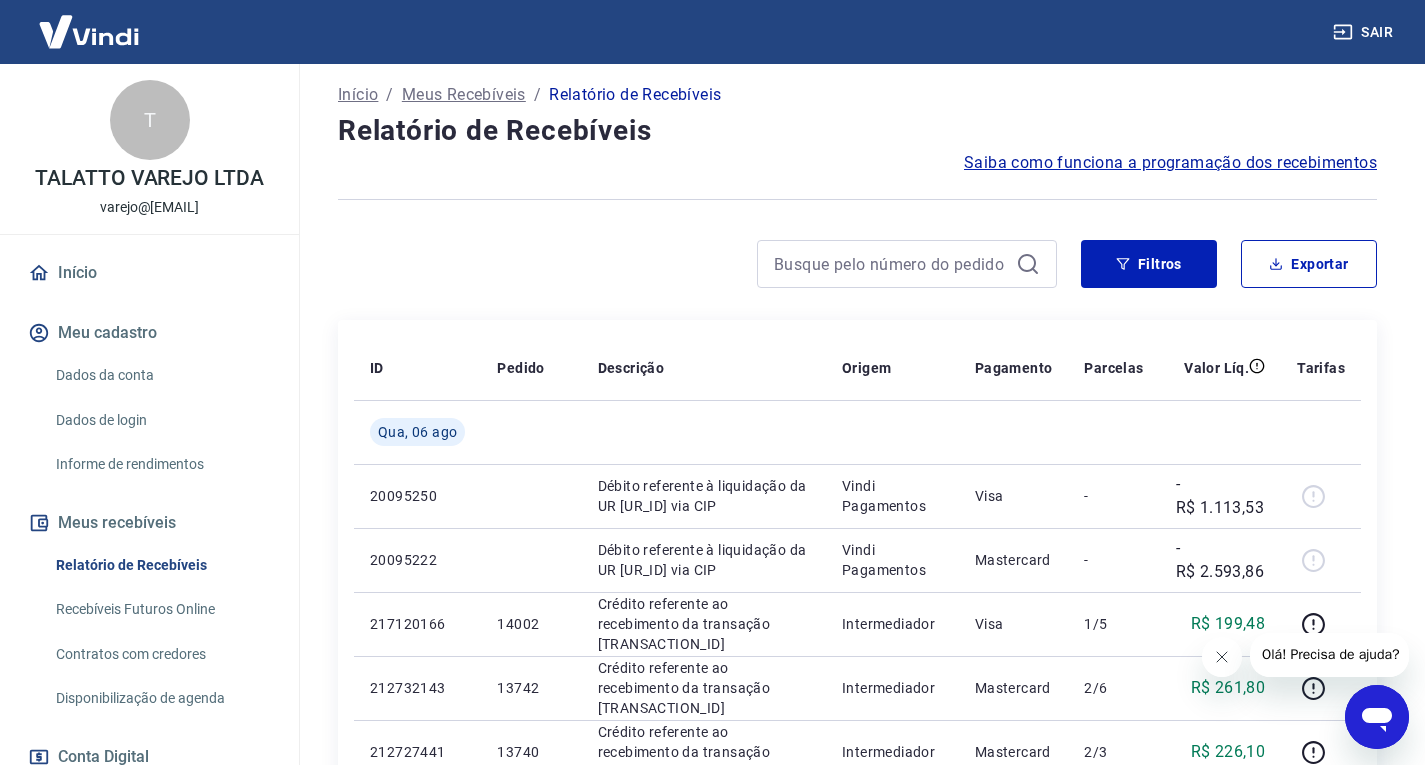 scroll, scrollTop: 100, scrollLeft: 0, axis: vertical 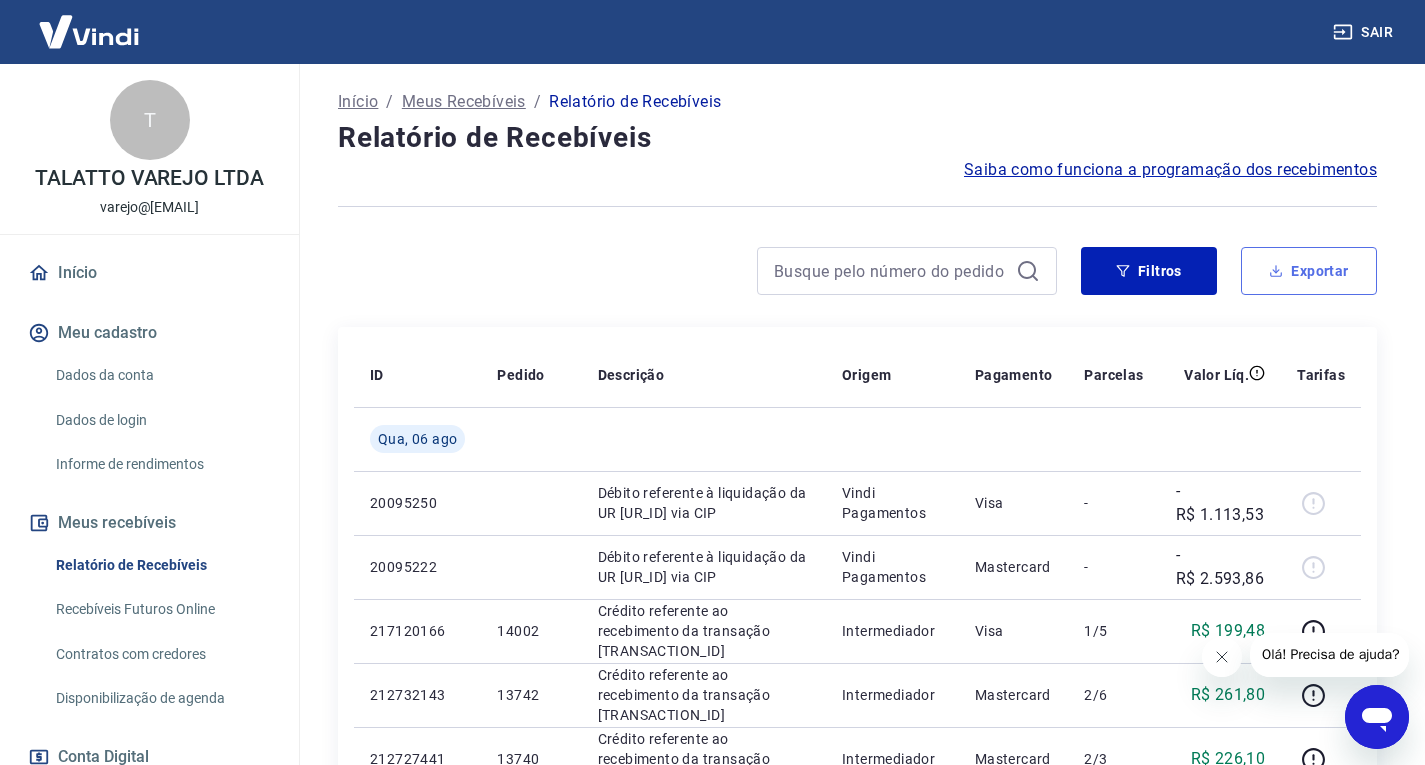 click on "Exportar" at bounding box center [1309, 271] 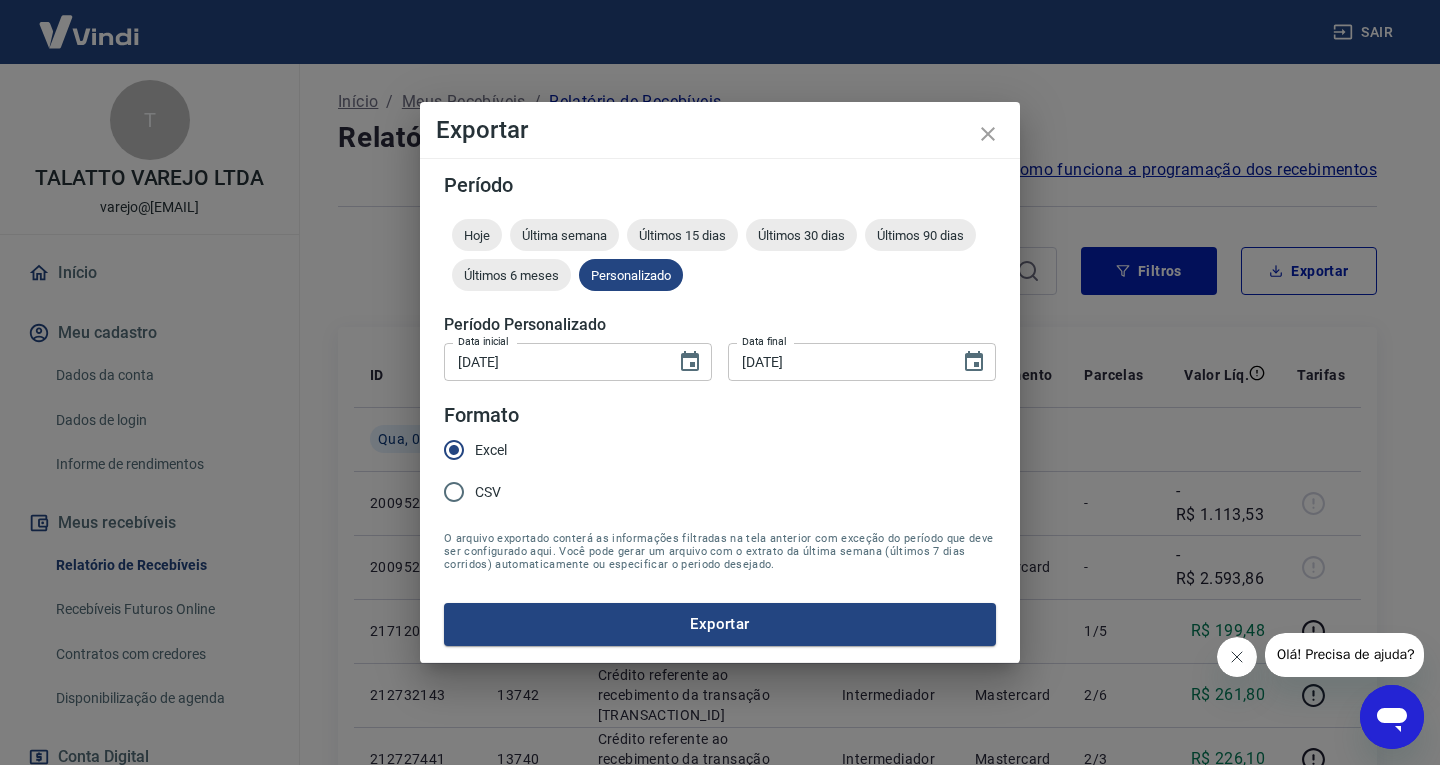 click on "Exportar" at bounding box center [720, 624] 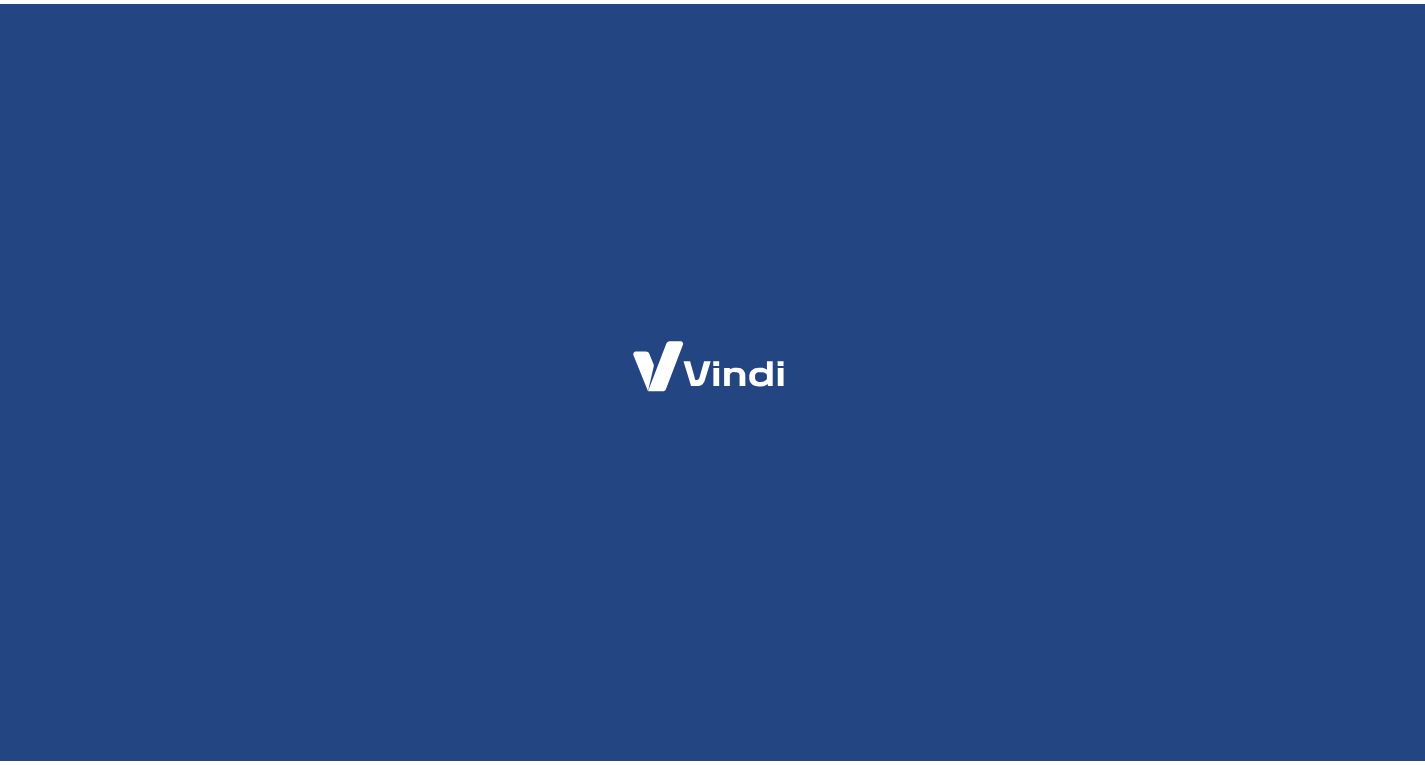 scroll, scrollTop: 0, scrollLeft: 0, axis: both 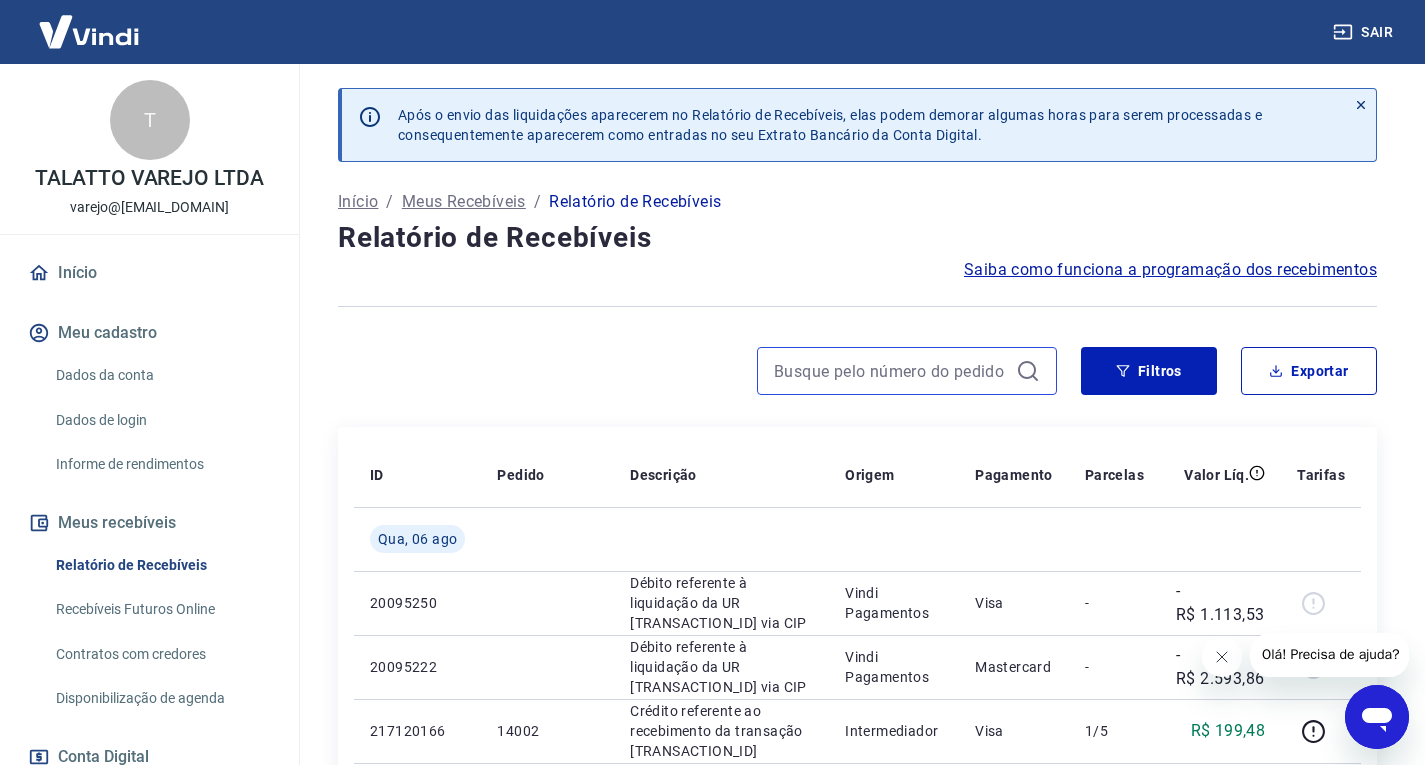 click at bounding box center (891, 371) 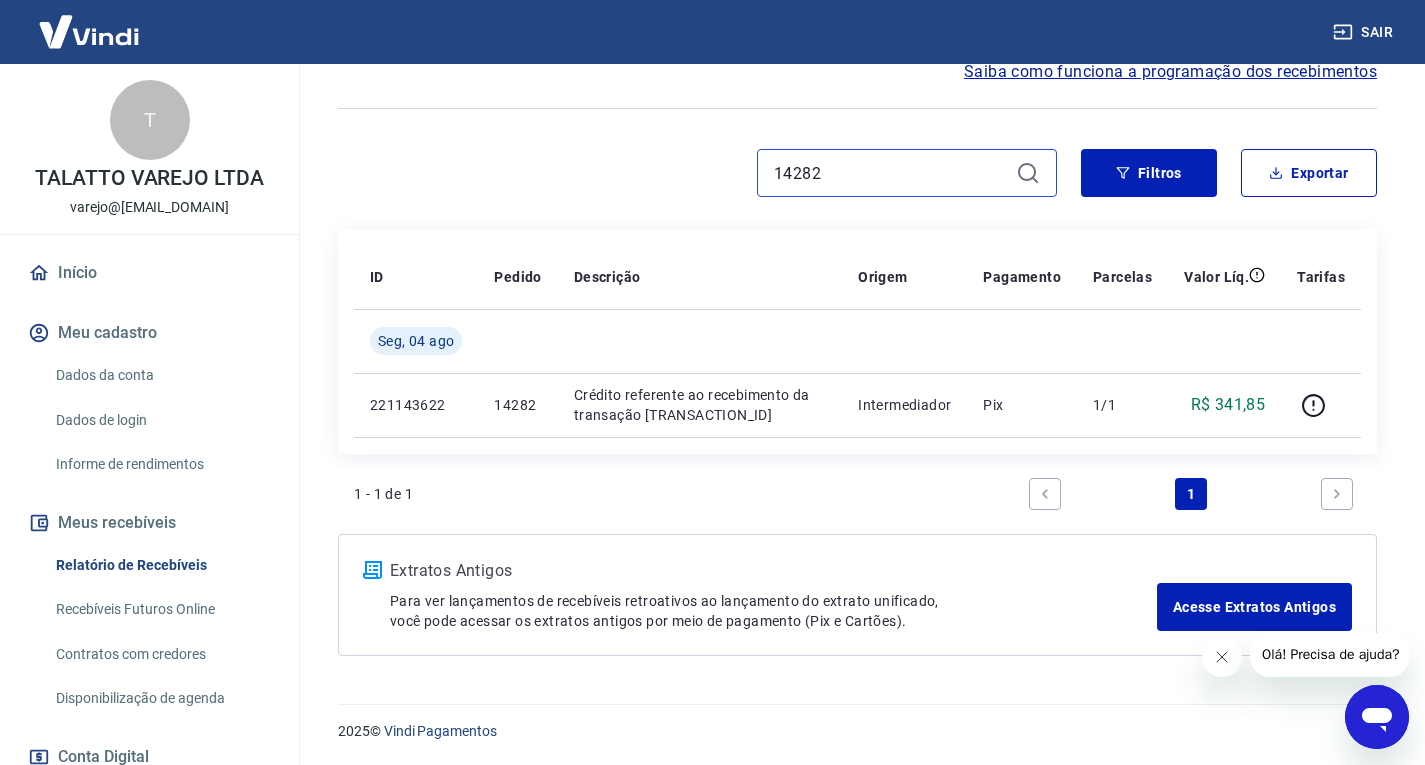scroll, scrollTop: 199, scrollLeft: 0, axis: vertical 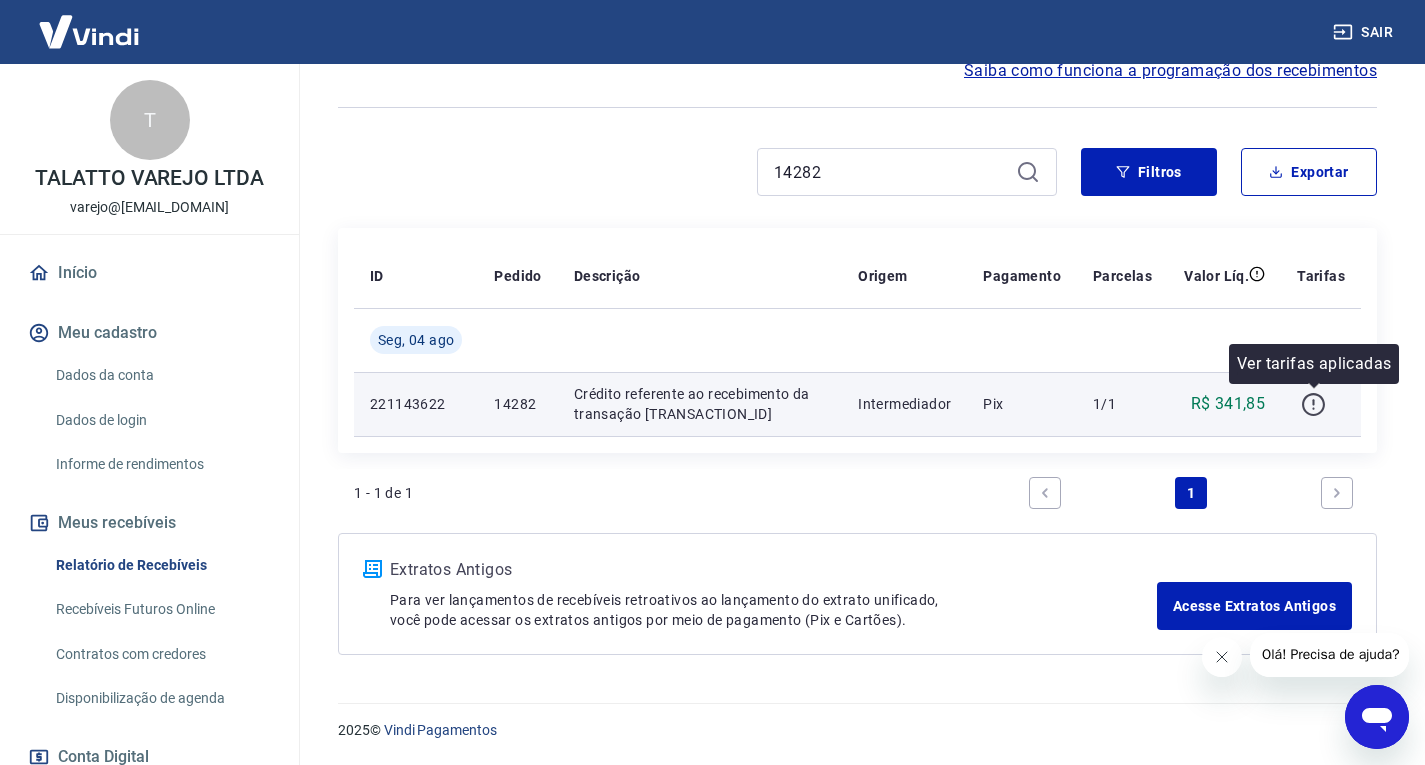click 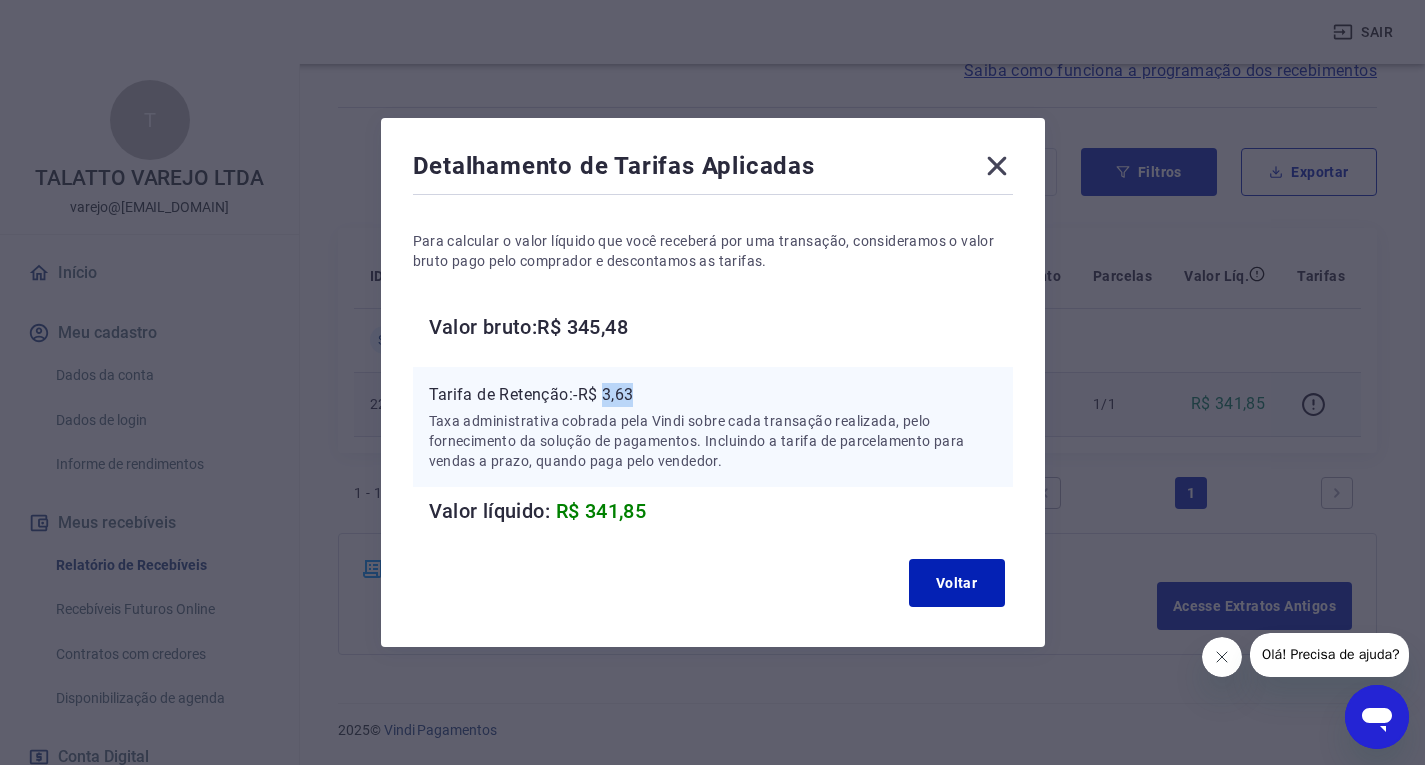 drag, startPoint x: 614, startPoint y: 399, endPoint x: 657, endPoint y: 393, distance: 43.416588 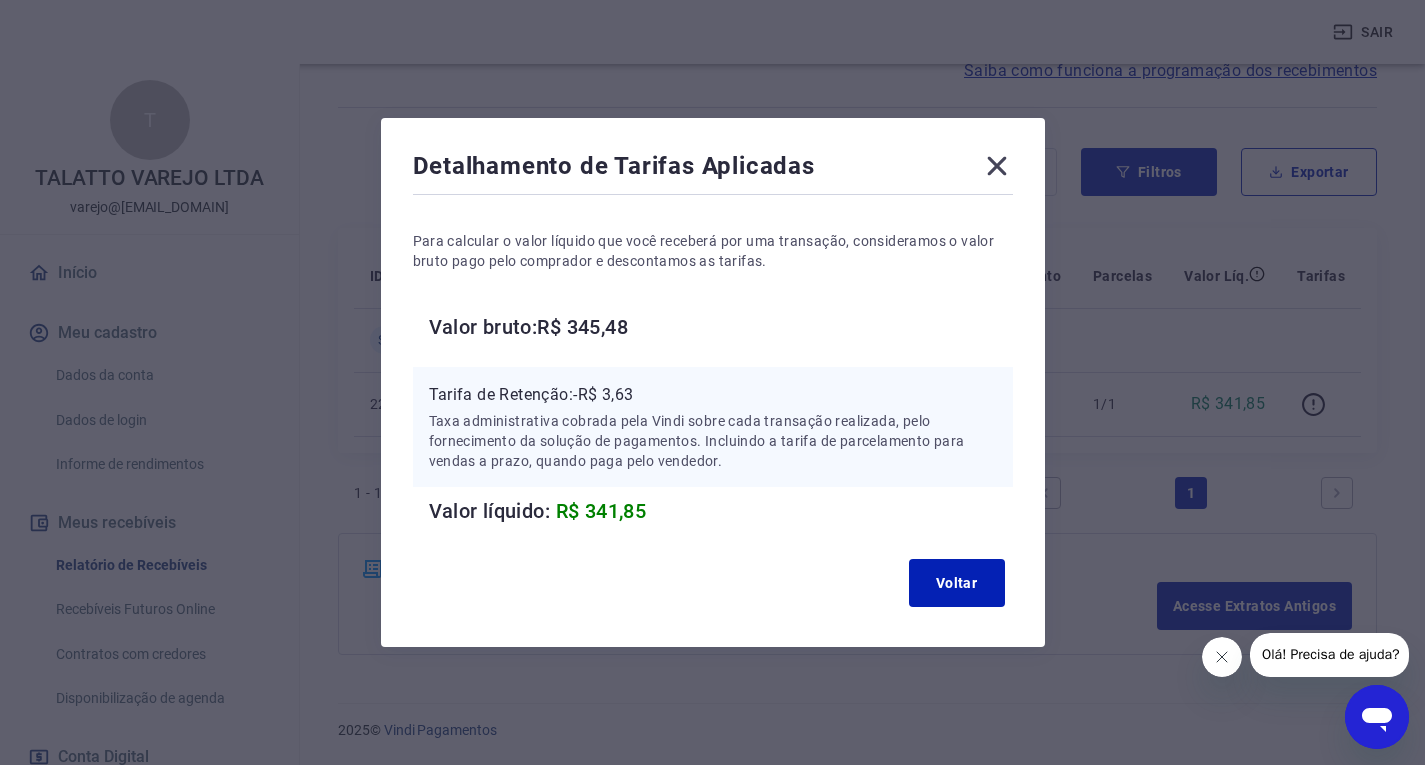 click 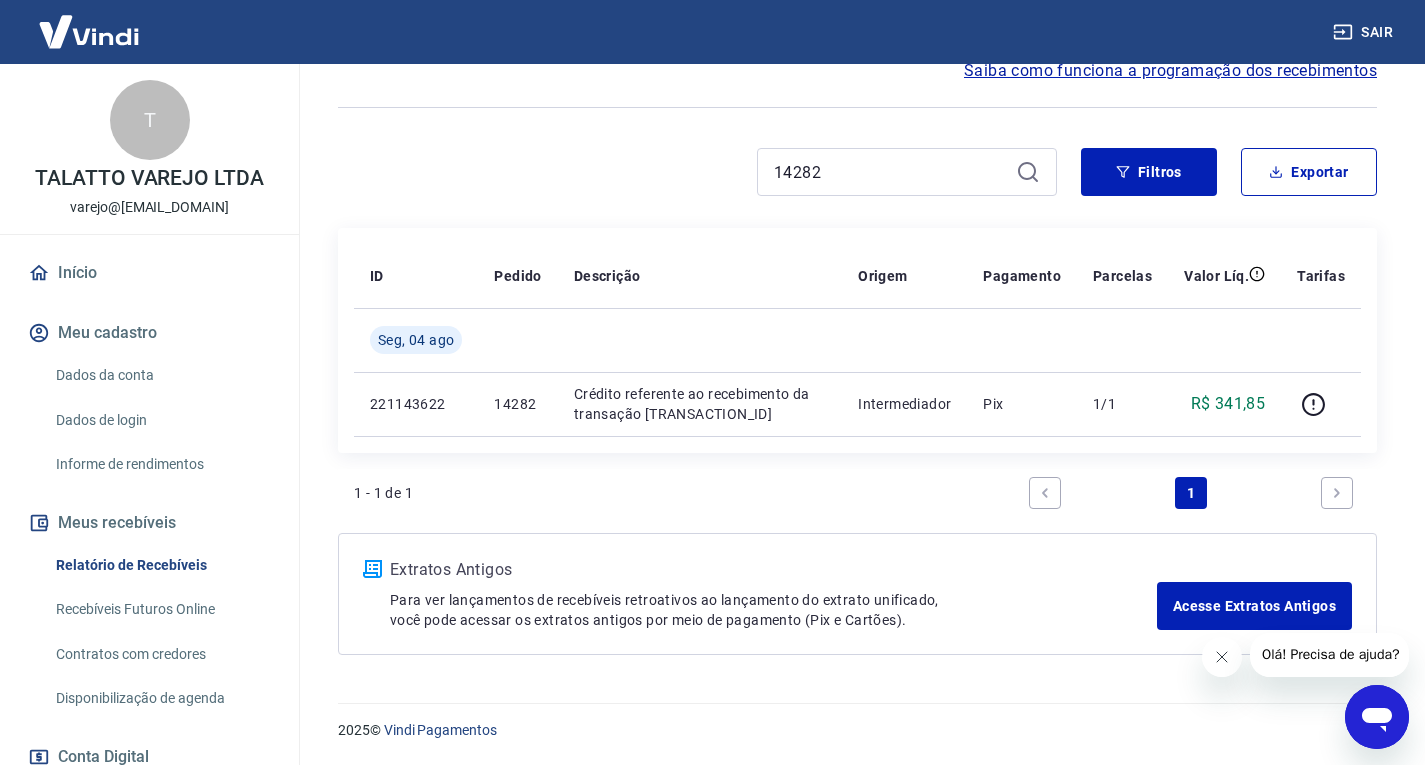 drag, startPoint x: 850, startPoint y: 134, endPoint x: 898, endPoint y: 159, distance: 54.120235 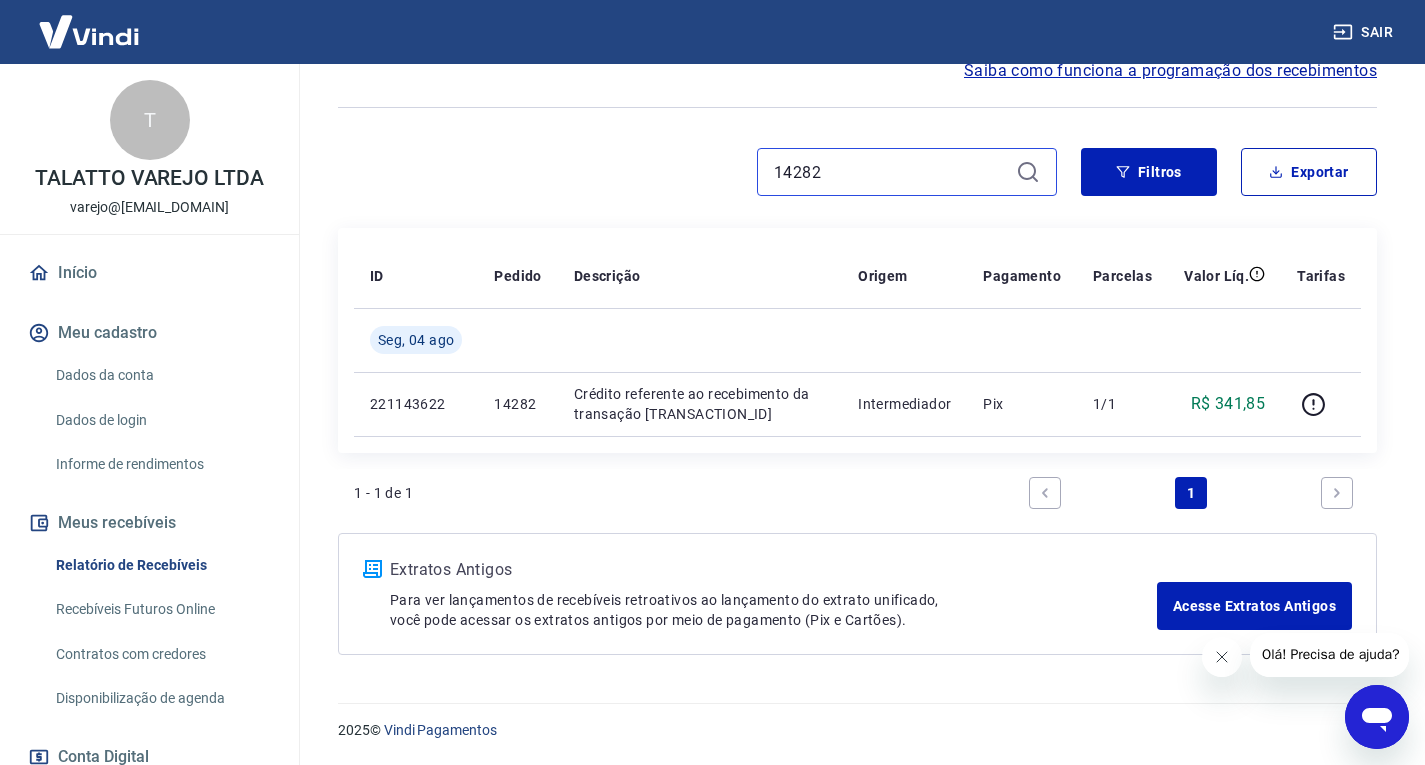 drag, startPoint x: 778, startPoint y: 182, endPoint x: 716, endPoint y: 174, distance: 62.514 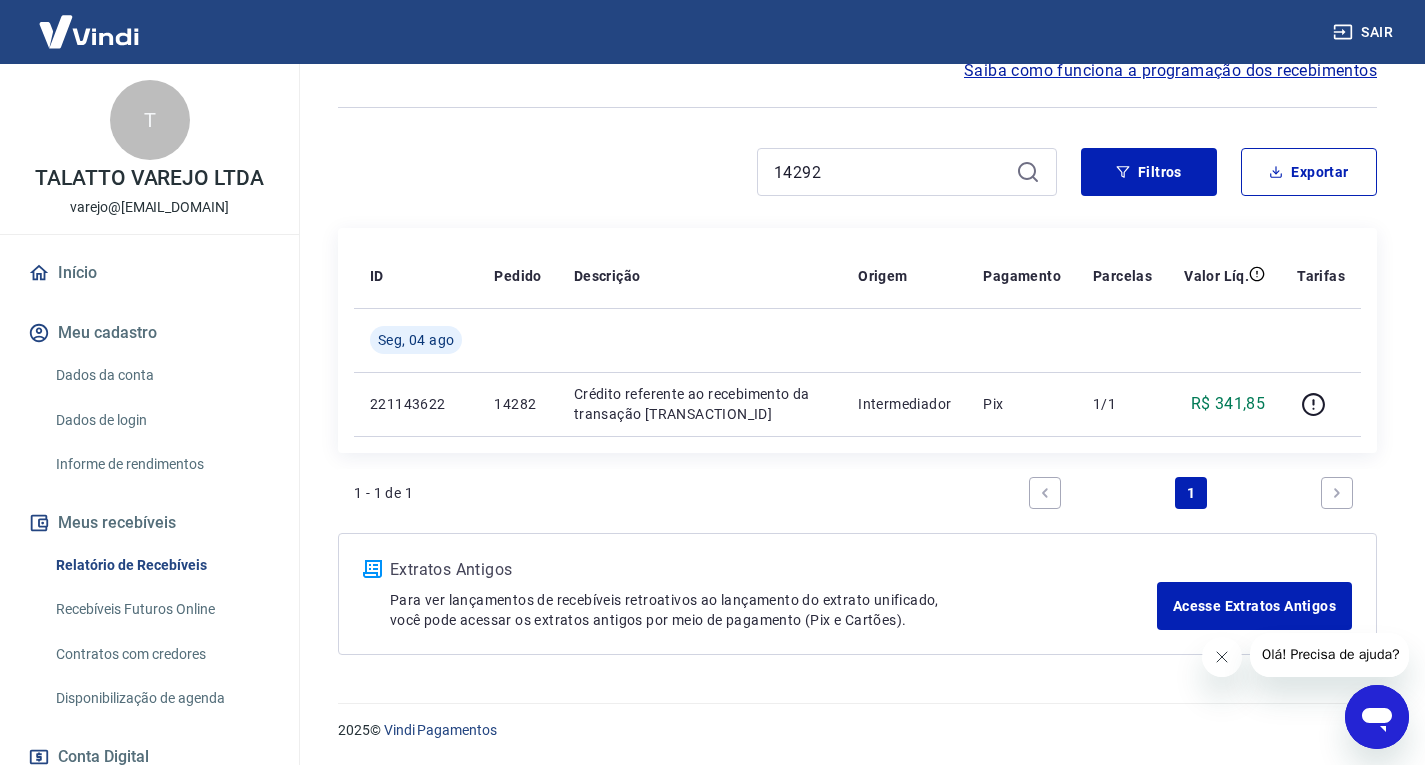 click on "14292 Filtros Exportar" at bounding box center (857, 180) 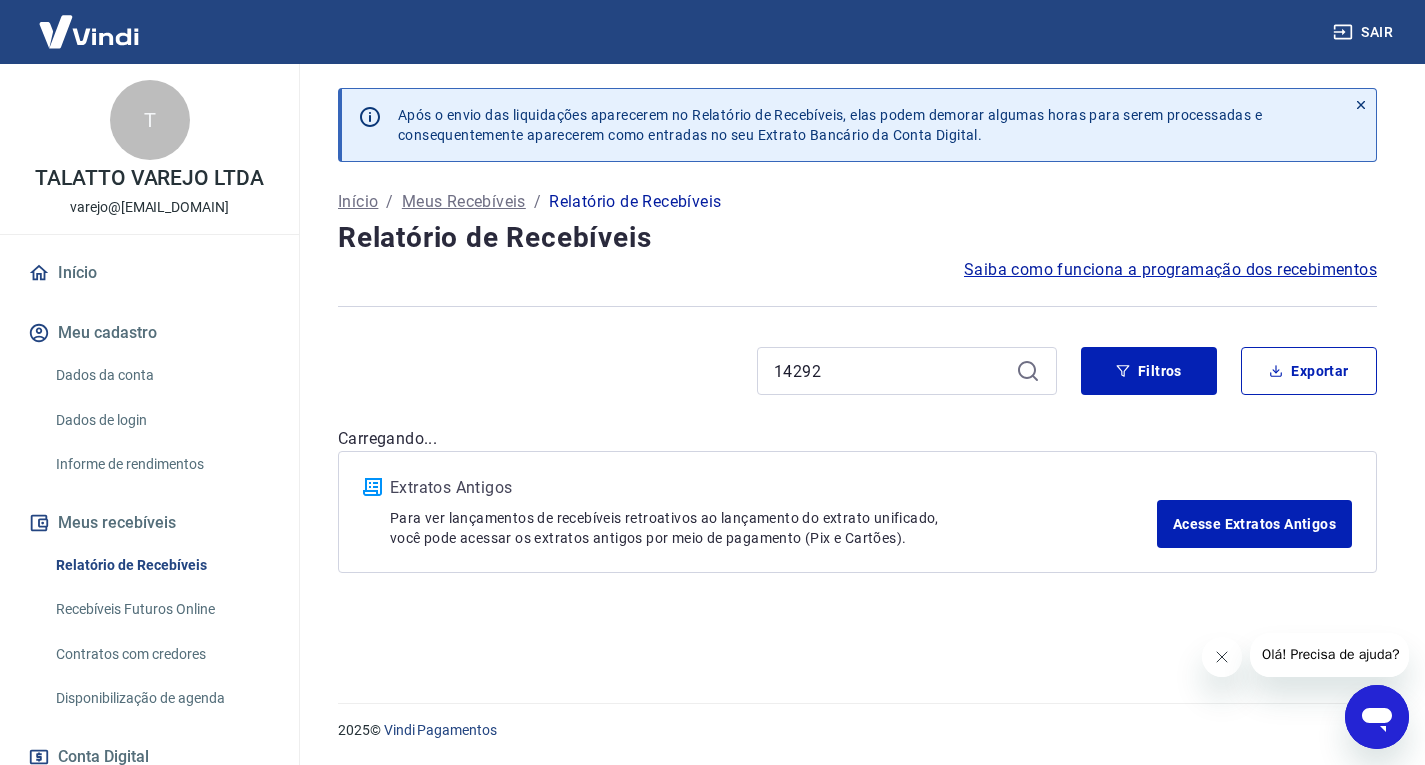 scroll, scrollTop: 0, scrollLeft: 0, axis: both 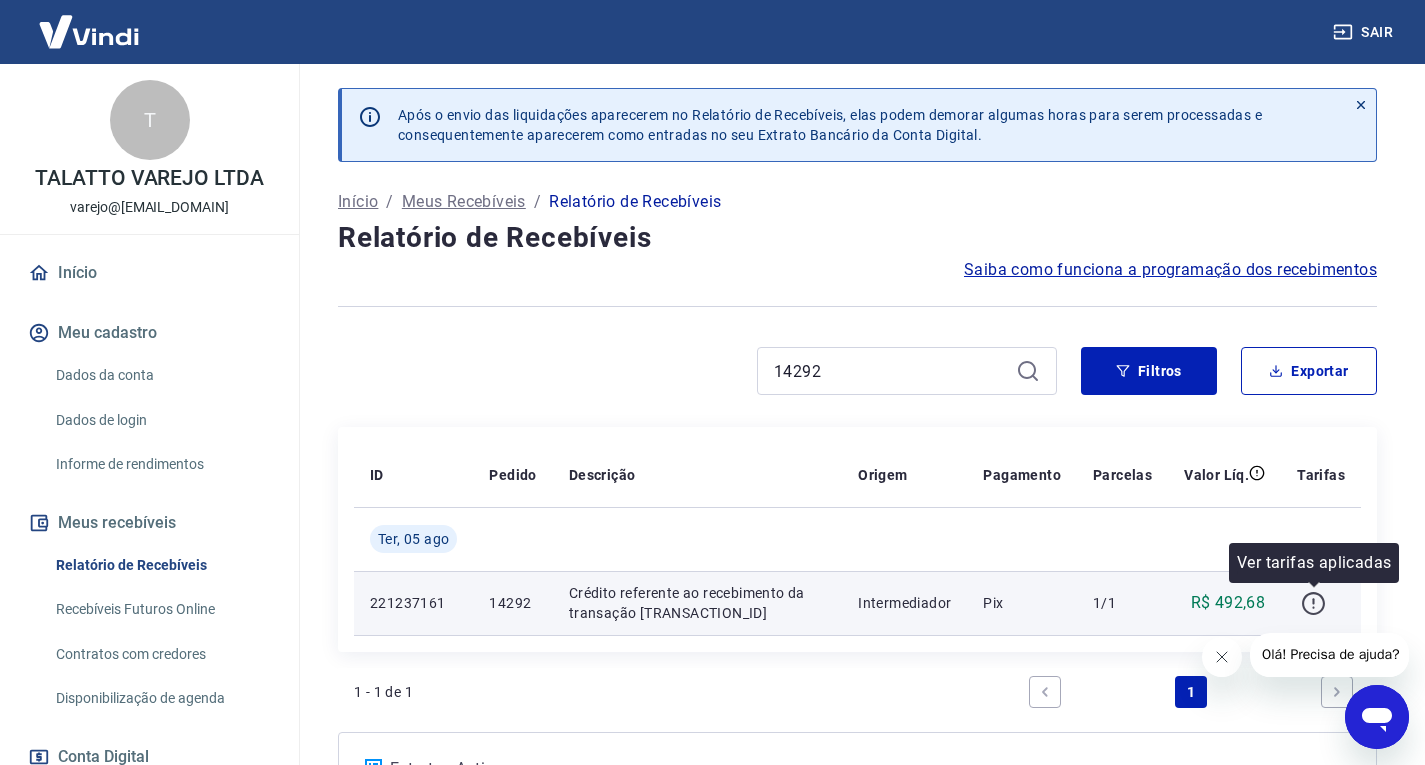 click 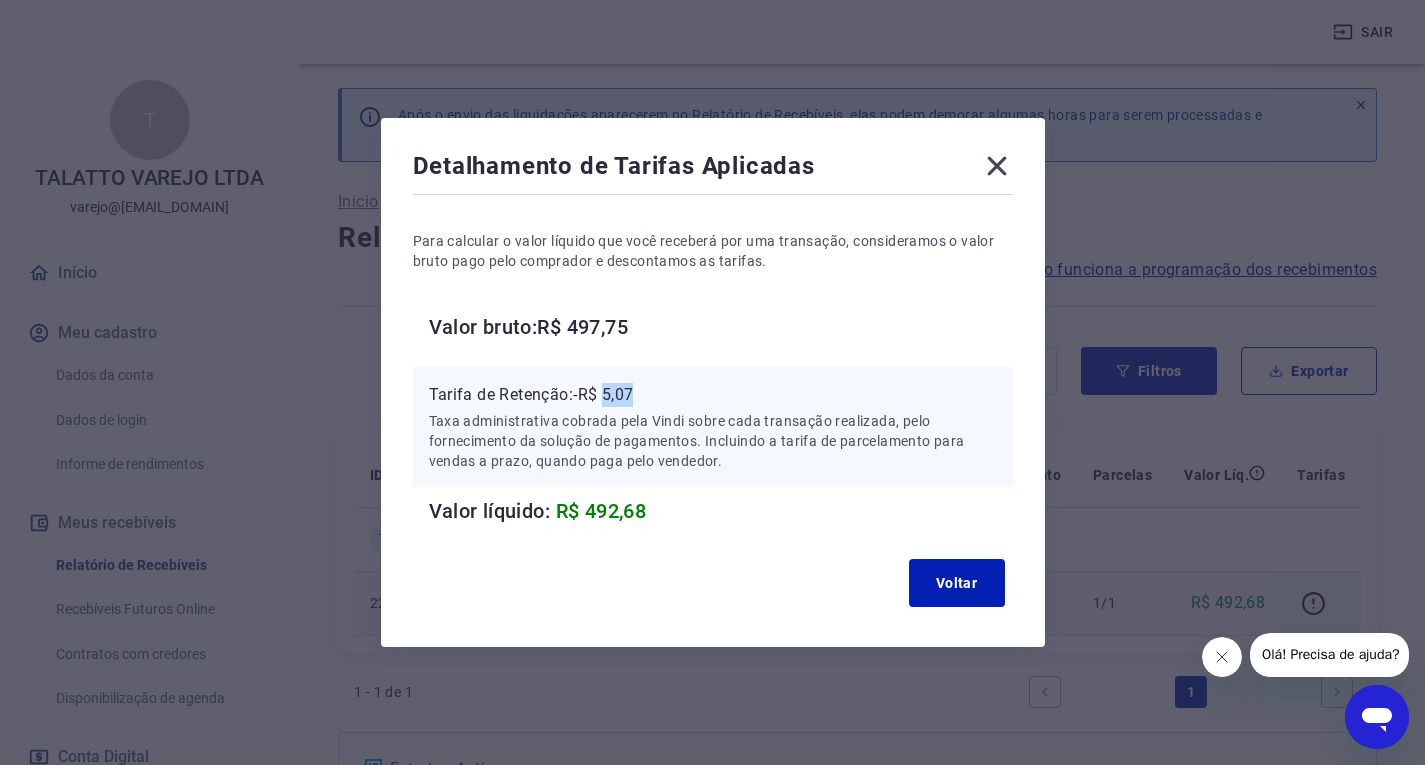 drag, startPoint x: 614, startPoint y: 384, endPoint x: 677, endPoint y: 390, distance: 63.28507 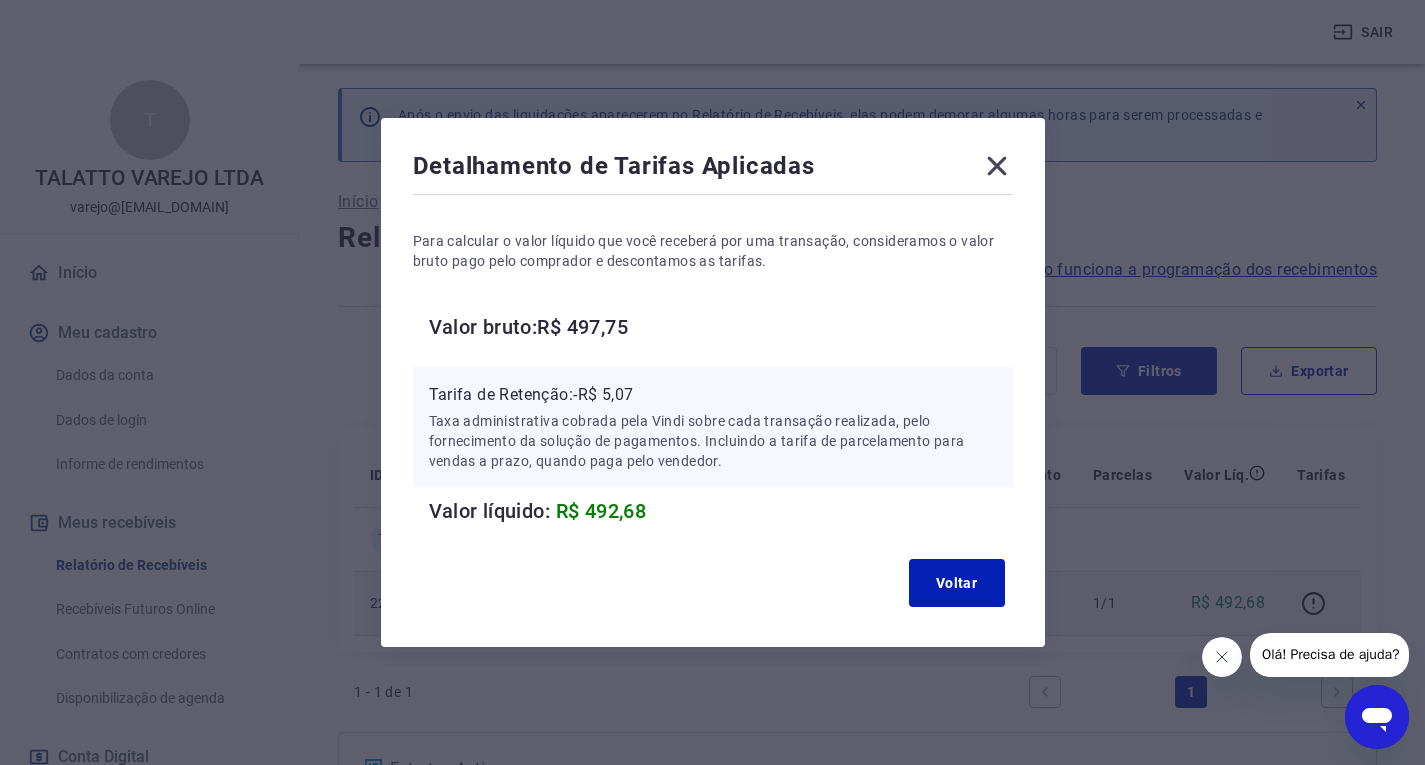 click 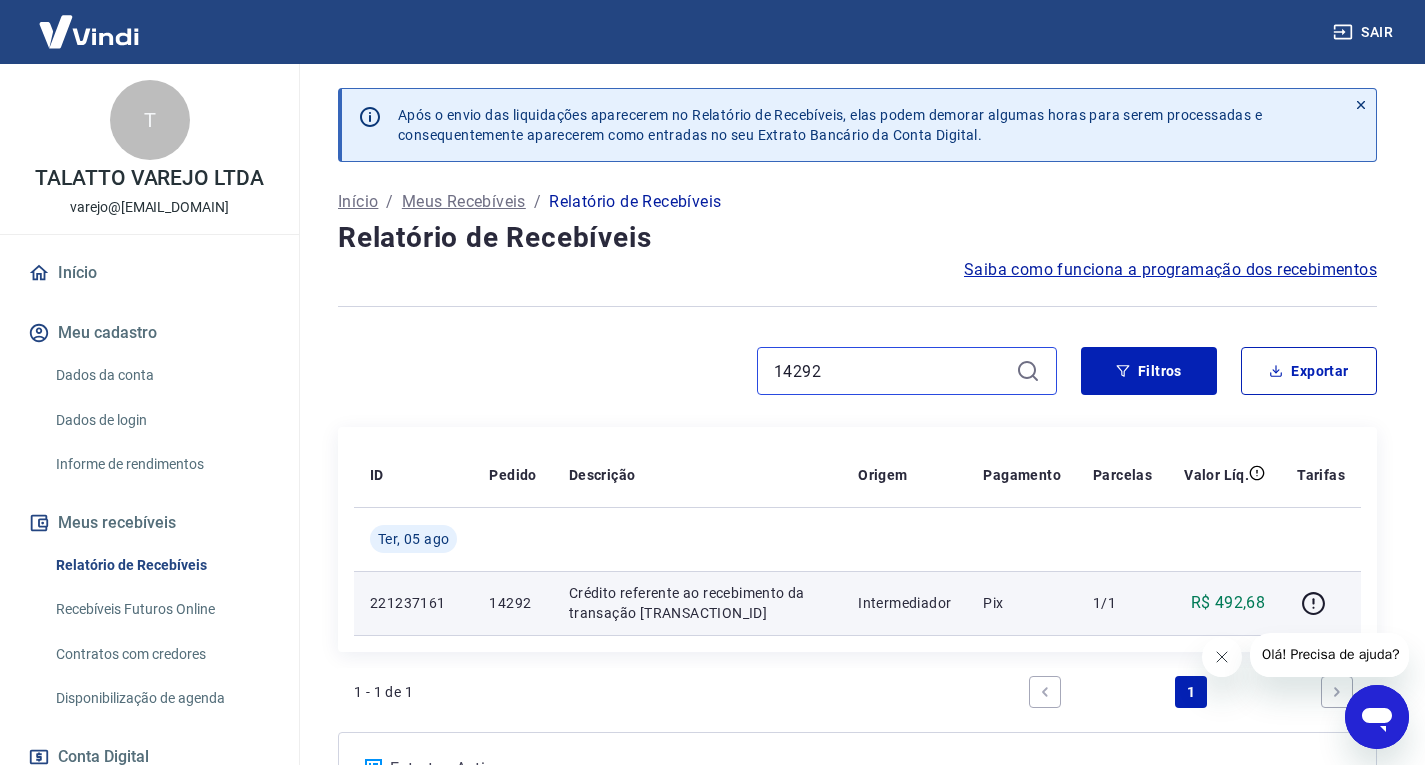 drag, startPoint x: 832, startPoint y: 372, endPoint x: 655, endPoint y: 363, distance: 177.22867 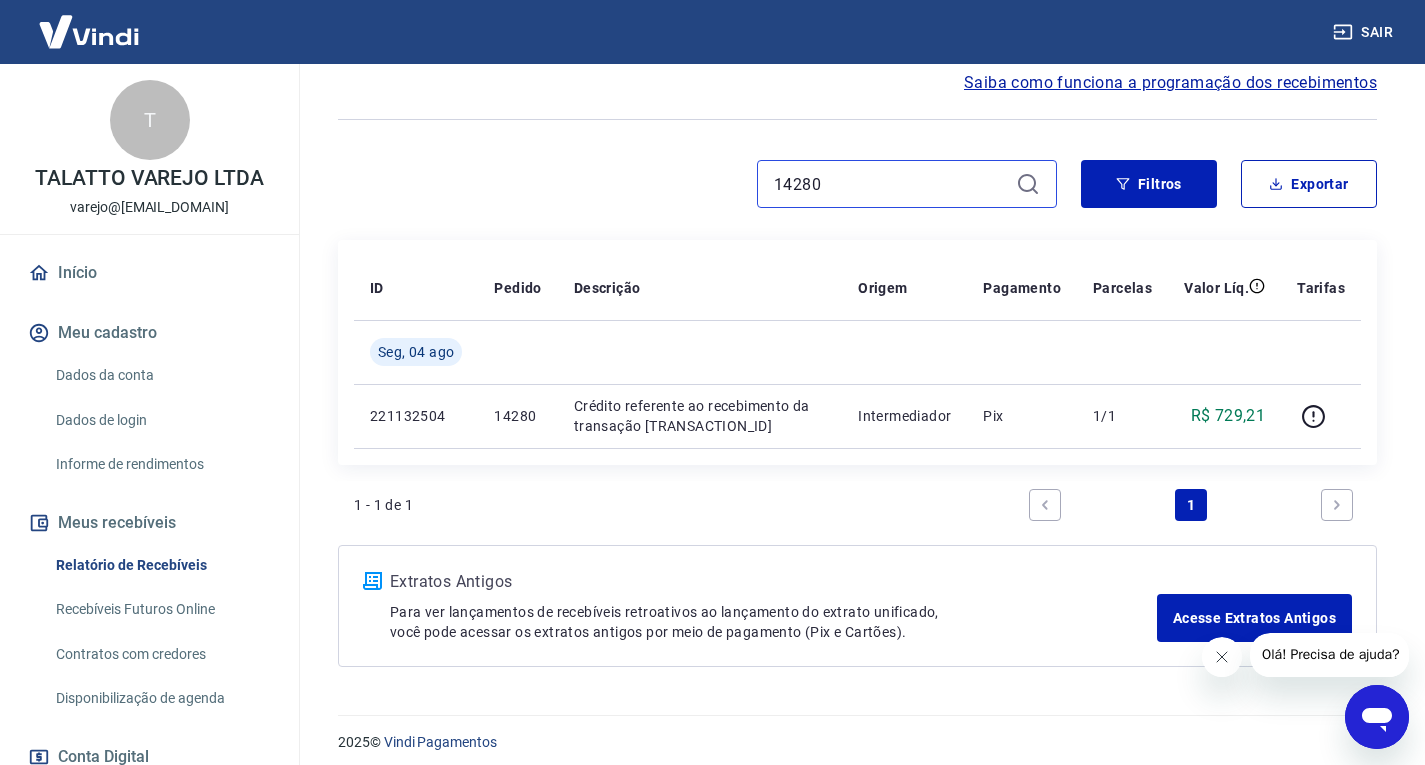 scroll, scrollTop: 199, scrollLeft: 0, axis: vertical 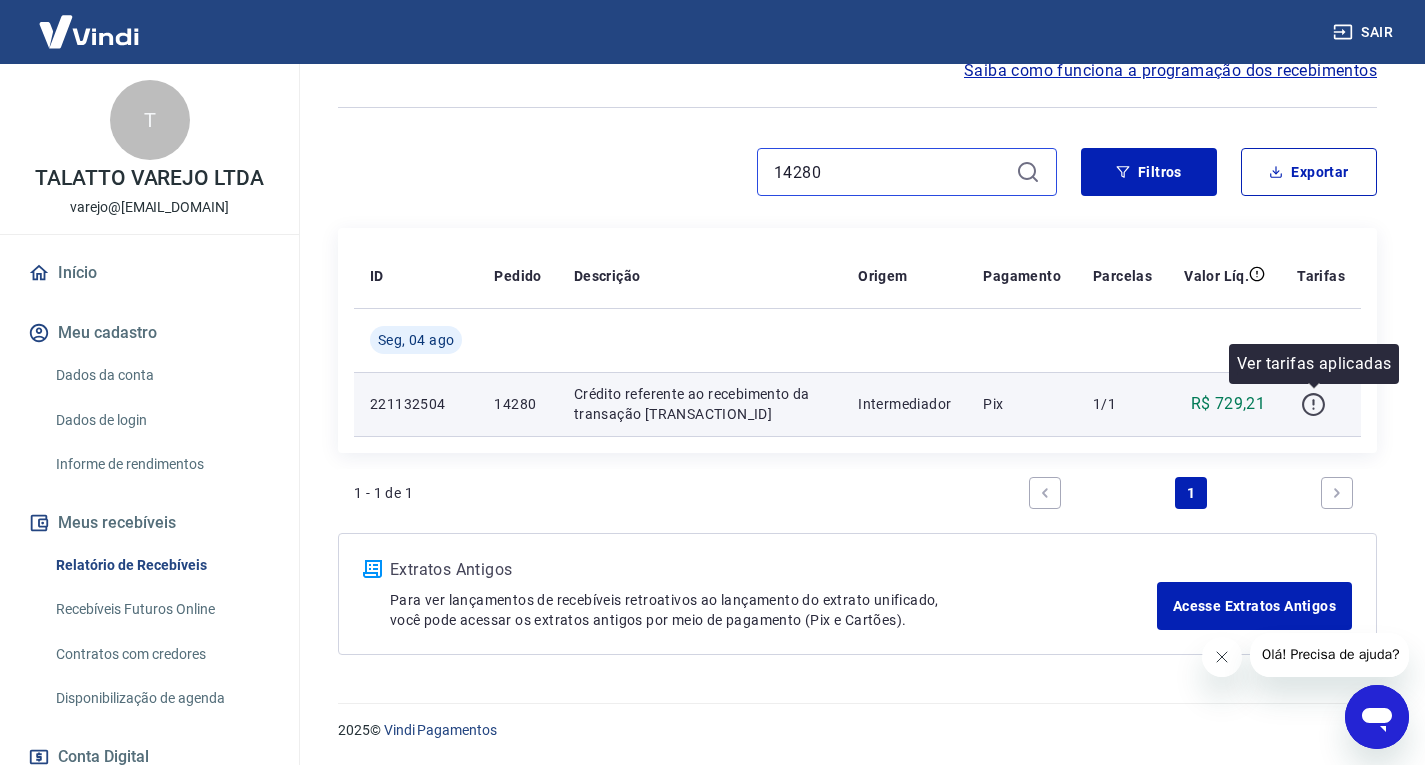 type on "14280" 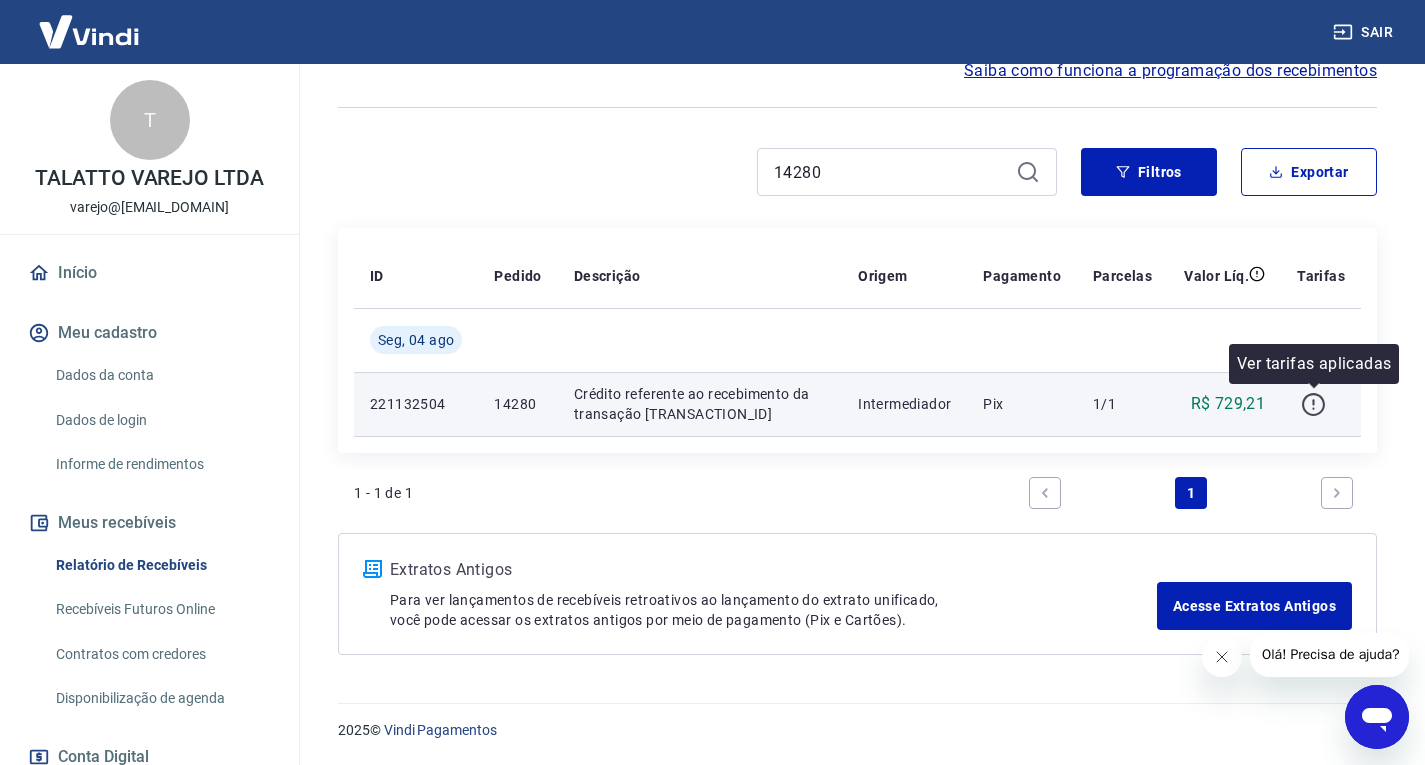 click 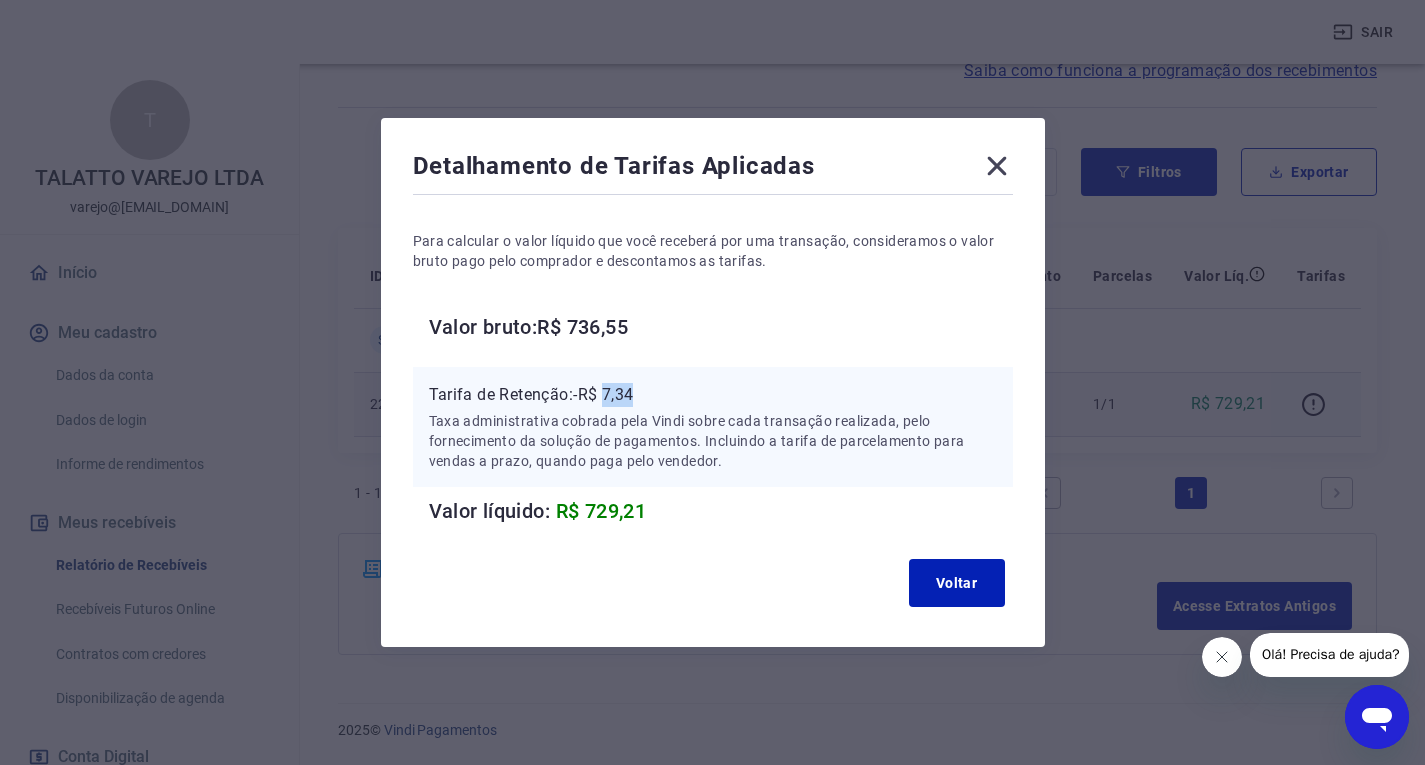 drag, startPoint x: 615, startPoint y: 384, endPoint x: 658, endPoint y: 398, distance: 45.221676 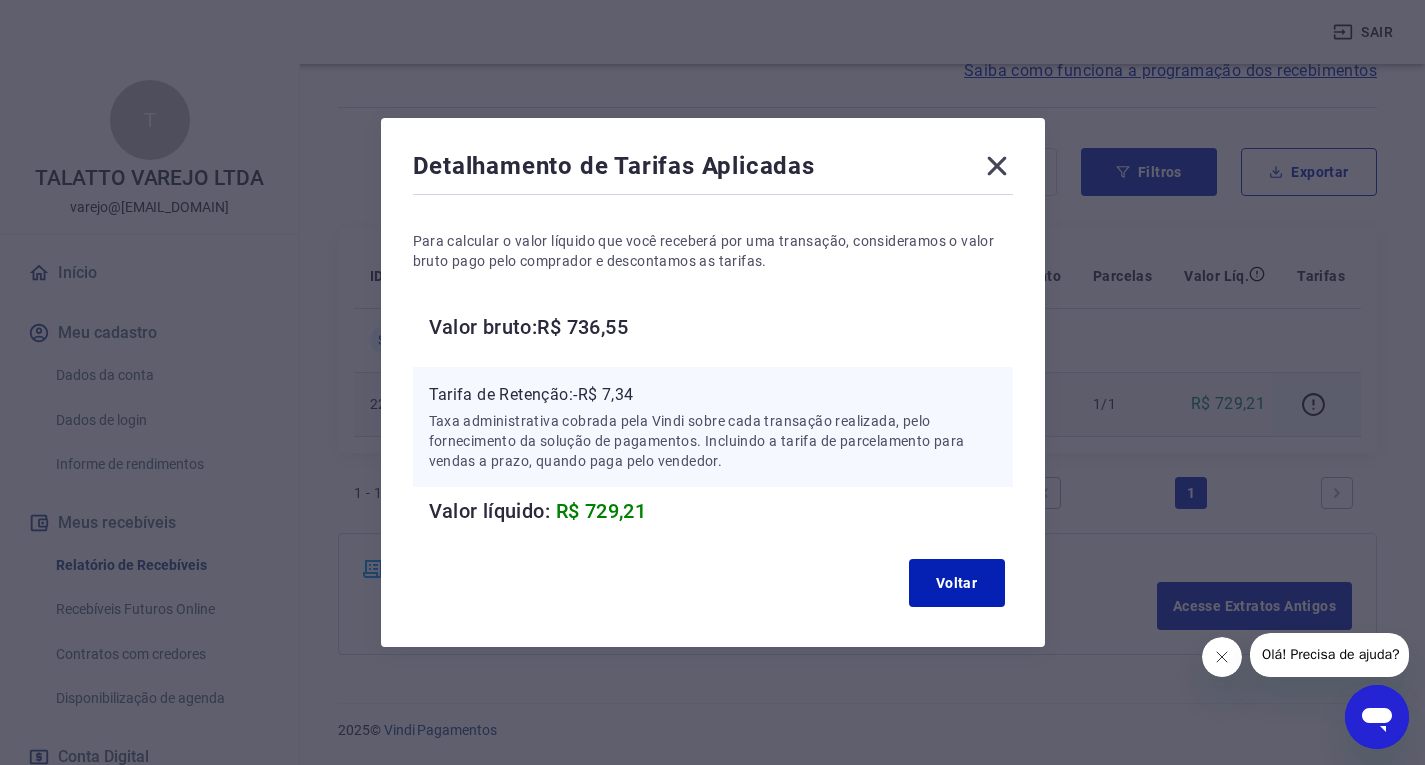 click on "Detalhamento de Tarifas Aplicadas Para calcular o valor líquido que você receberá por uma transação, consideramos o valor bruto pago pelo comprador e descontamos as tarifas. Valor bruto: R$ 736,55 Tarifa de Retenção: -R$ 7,34 Taxa administrativa cobrada pela Vindi sobre cada transação realizada, pelo fornecimento da solução de pagamentos. Incluindo a tarifa de parcelamento para vendas a prazo, quando paga pelo vendedor. Valor líquido: R$ 729,21 Voltar" at bounding box center (713, 382) 